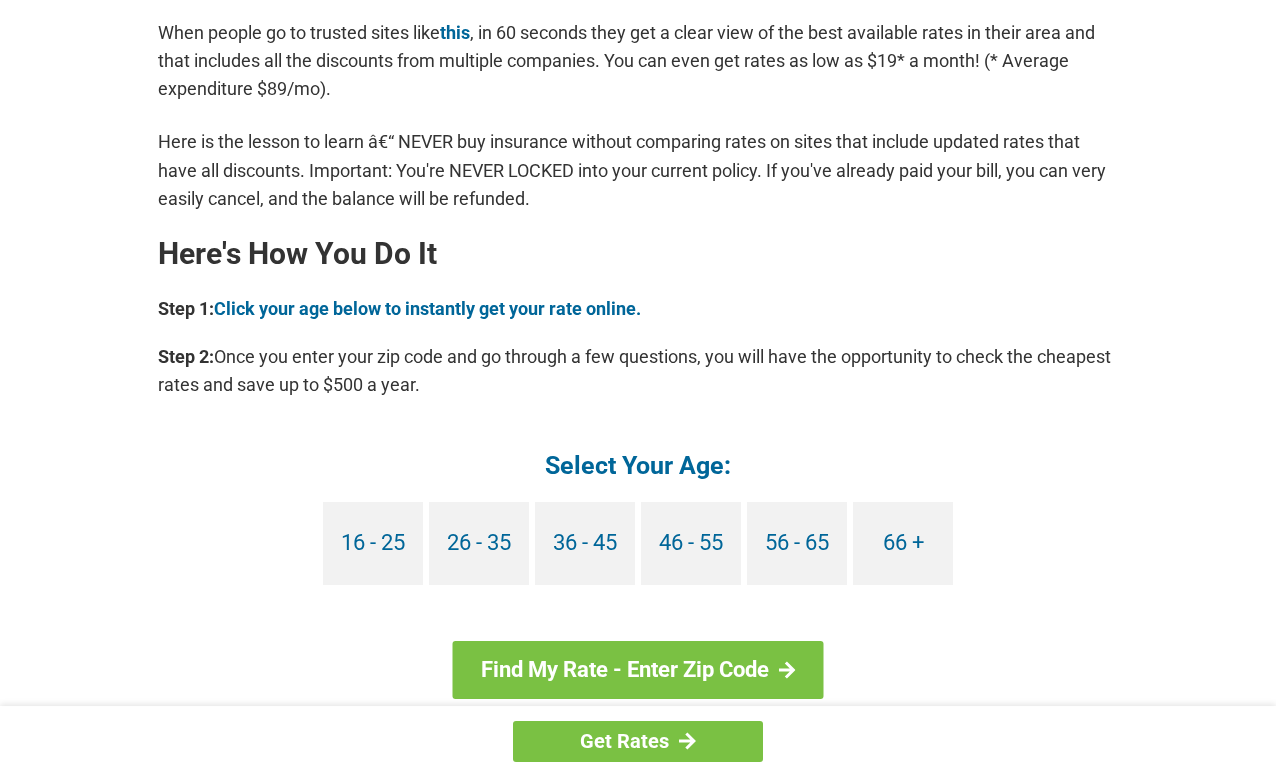 scroll, scrollTop: 1632, scrollLeft: 0, axis: vertical 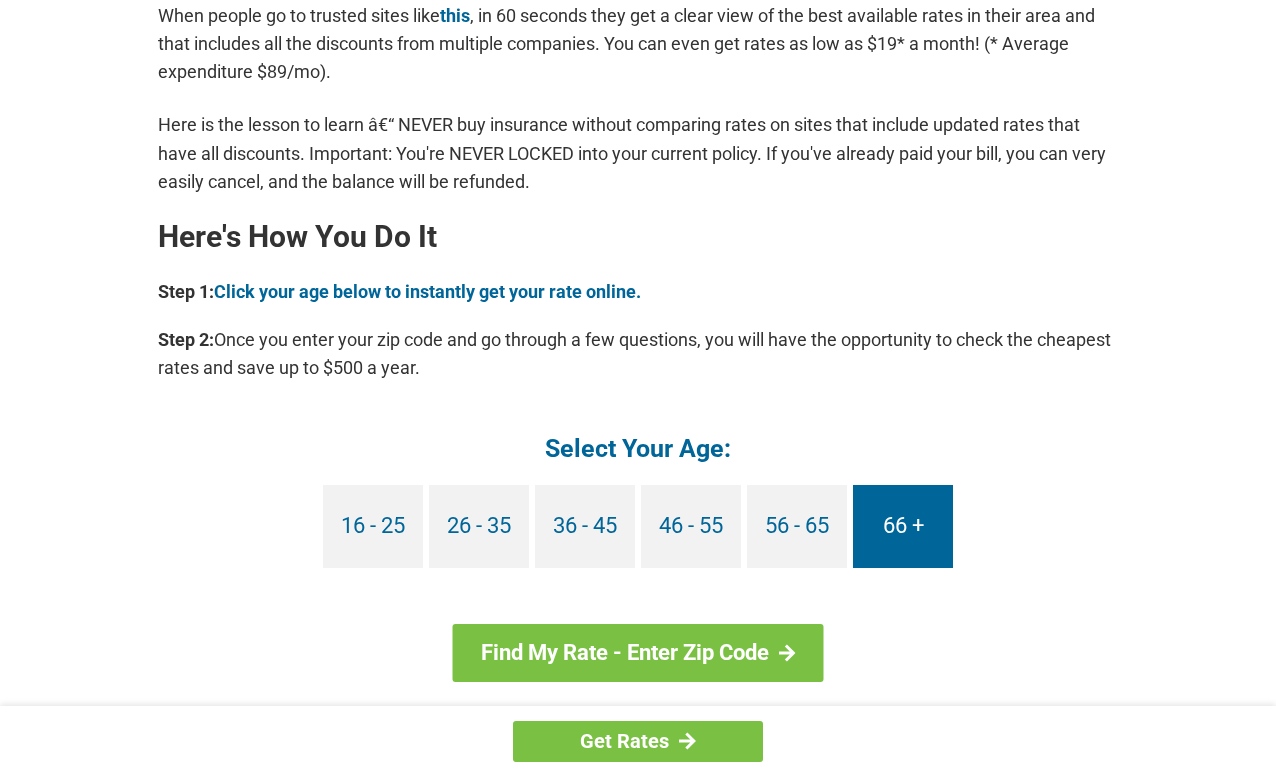 click on "66 +" at bounding box center (903, 526) 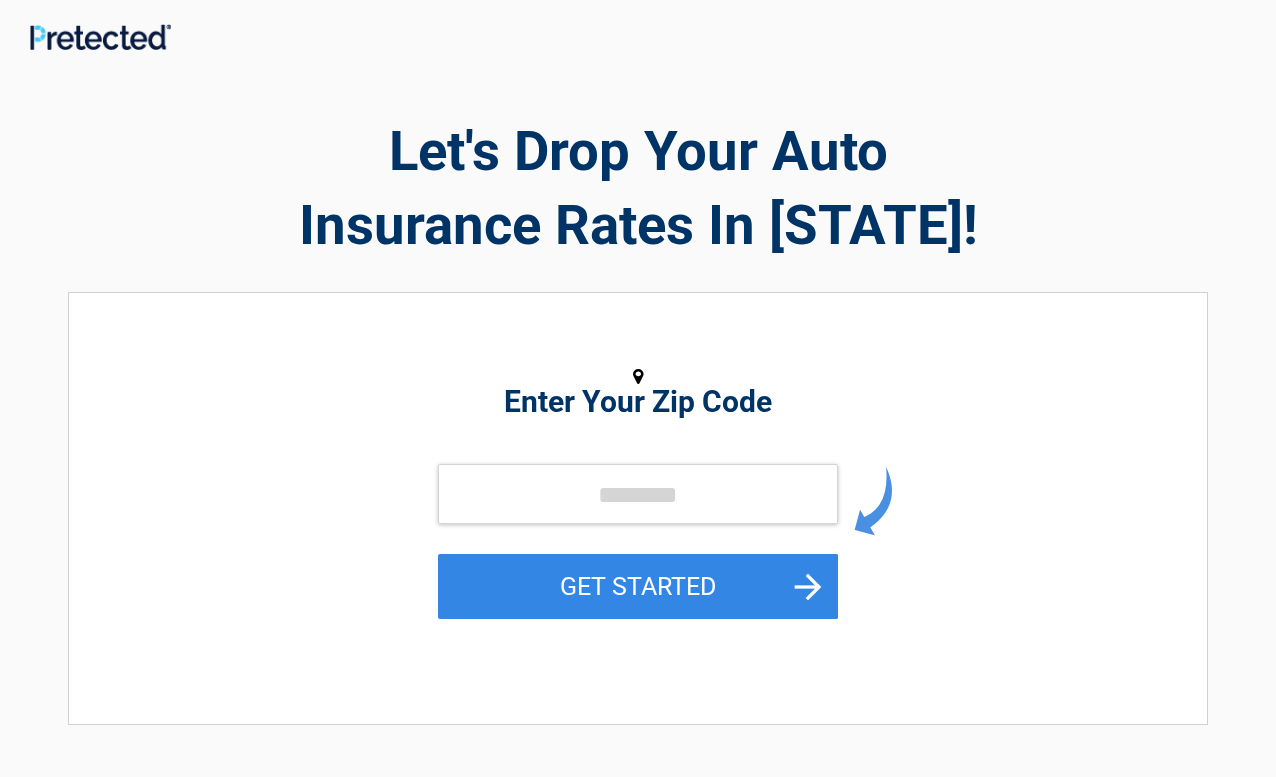 scroll, scrollTop: 0, scrollLeft: 0, axis: both 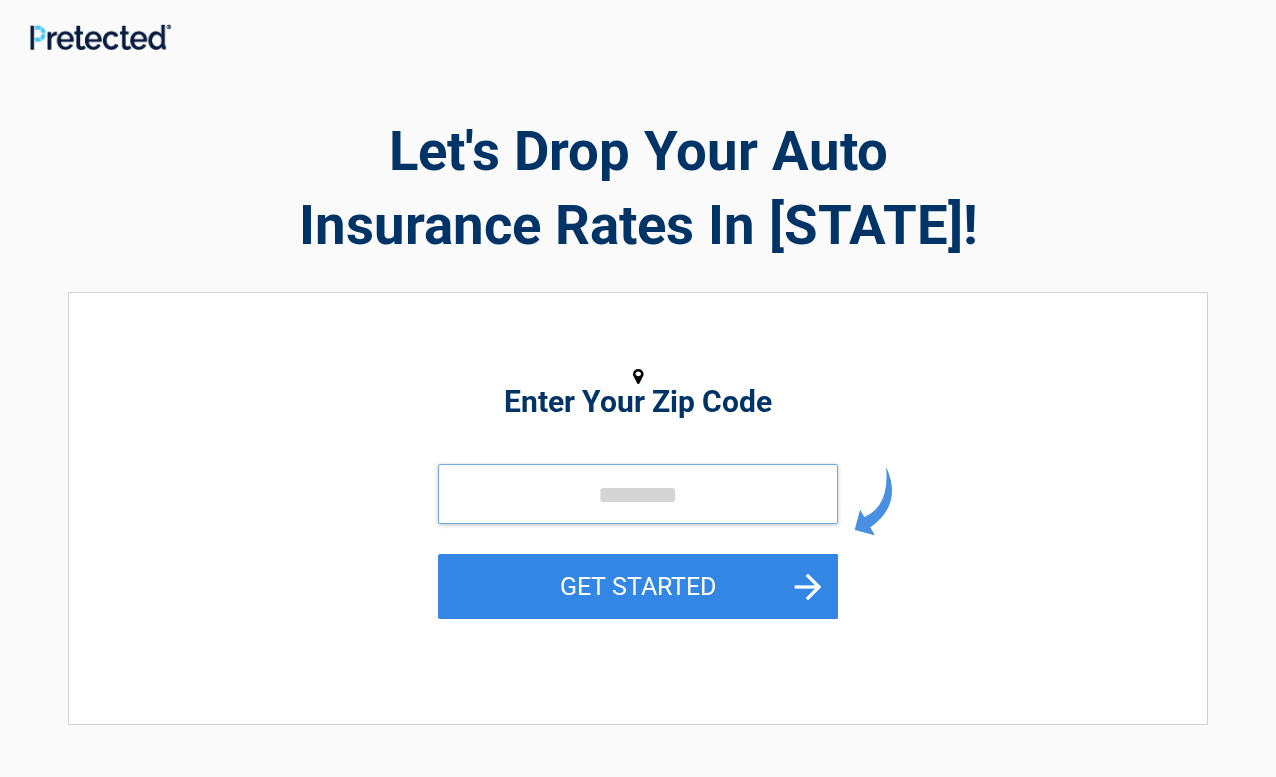 click at bounding box center (638, 494) 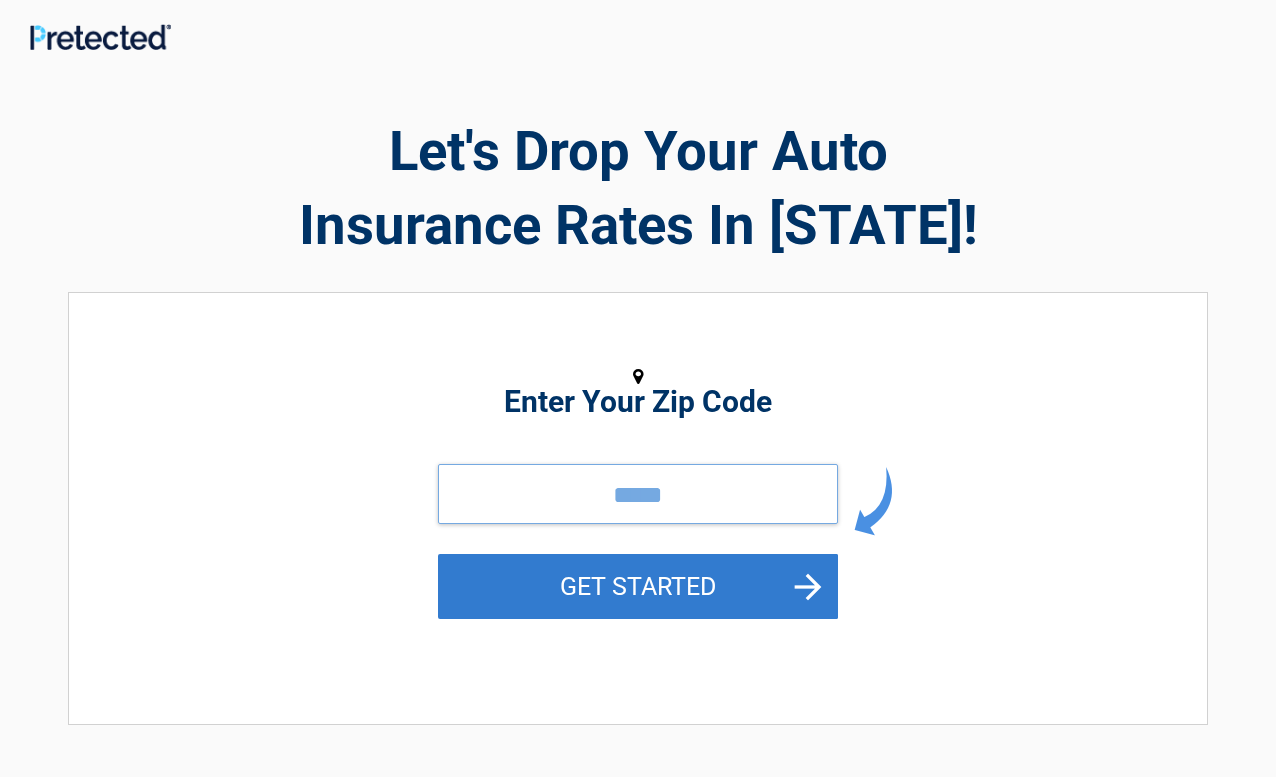 type on "*****" 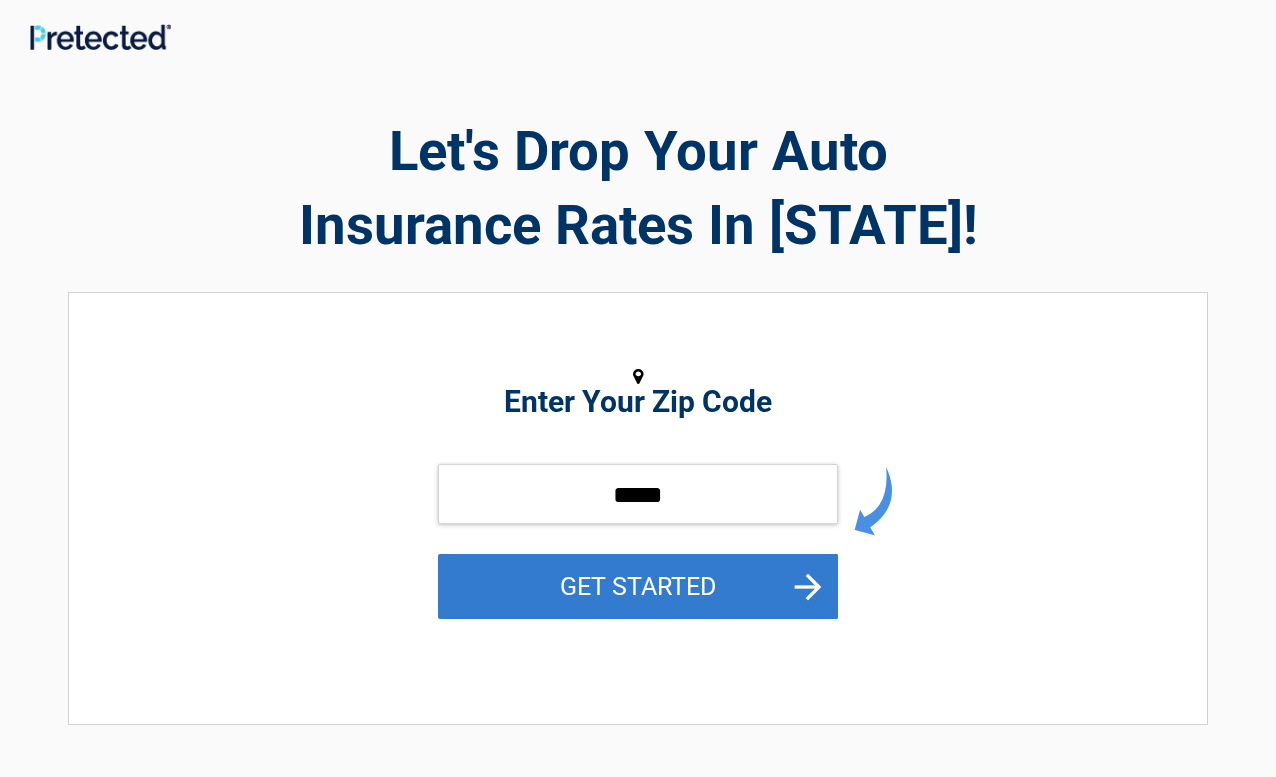 click on "GET STARTED" at bounding box center [638, 586] 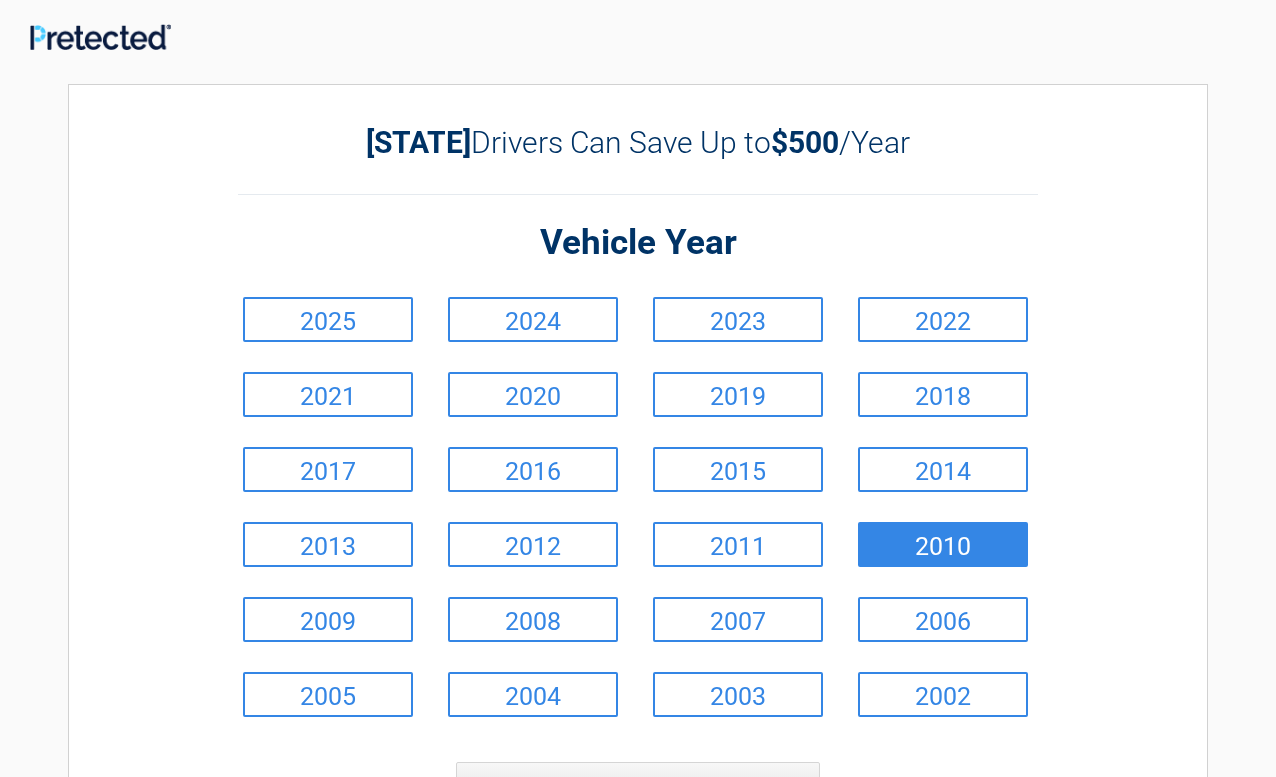 click on "2010" at bounding box center (943, 544) 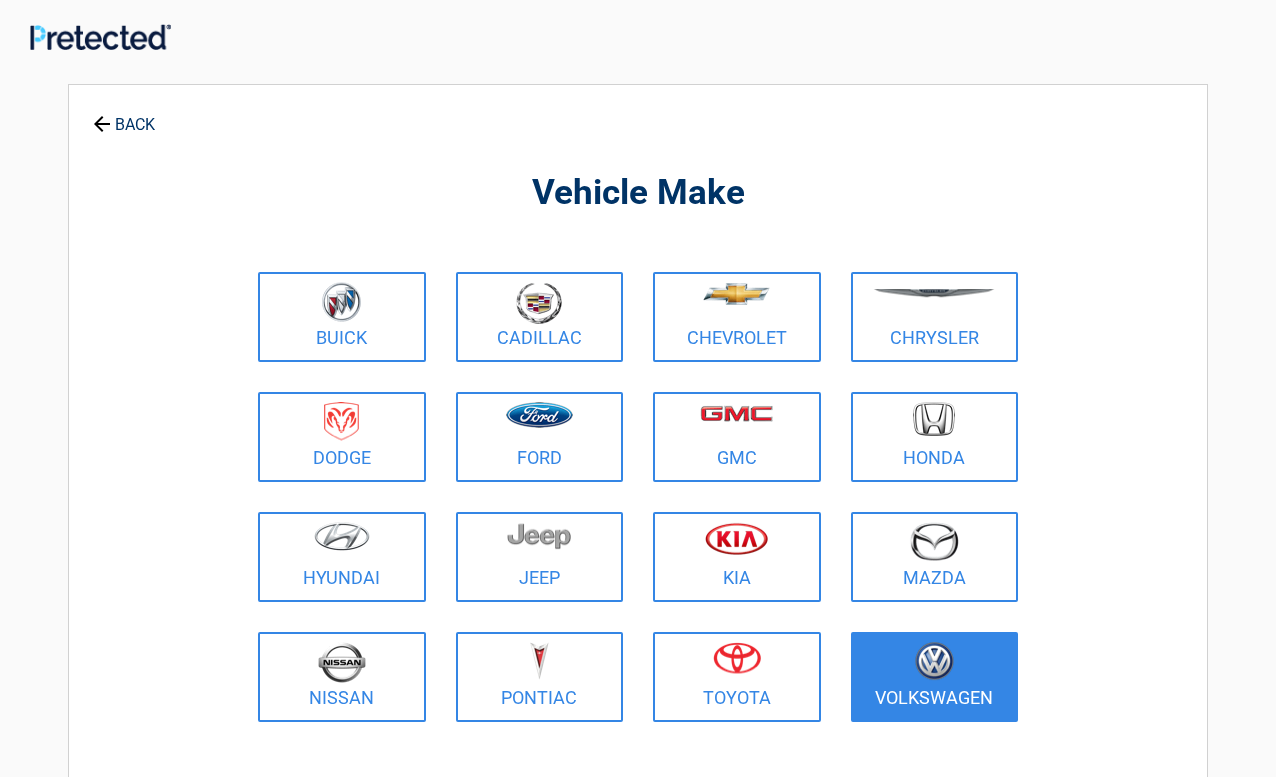 click at bounding box center (934, 661) 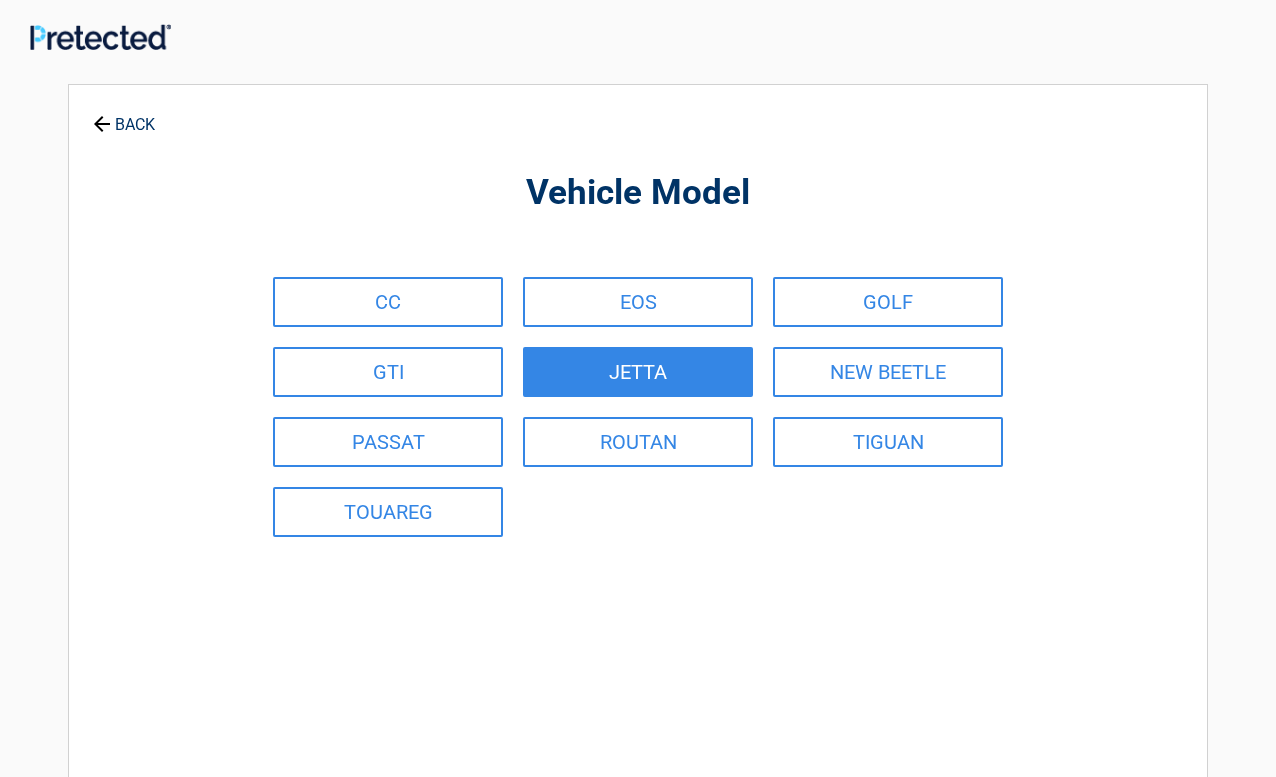click on "JETTA" at bounding box center [638, 372] 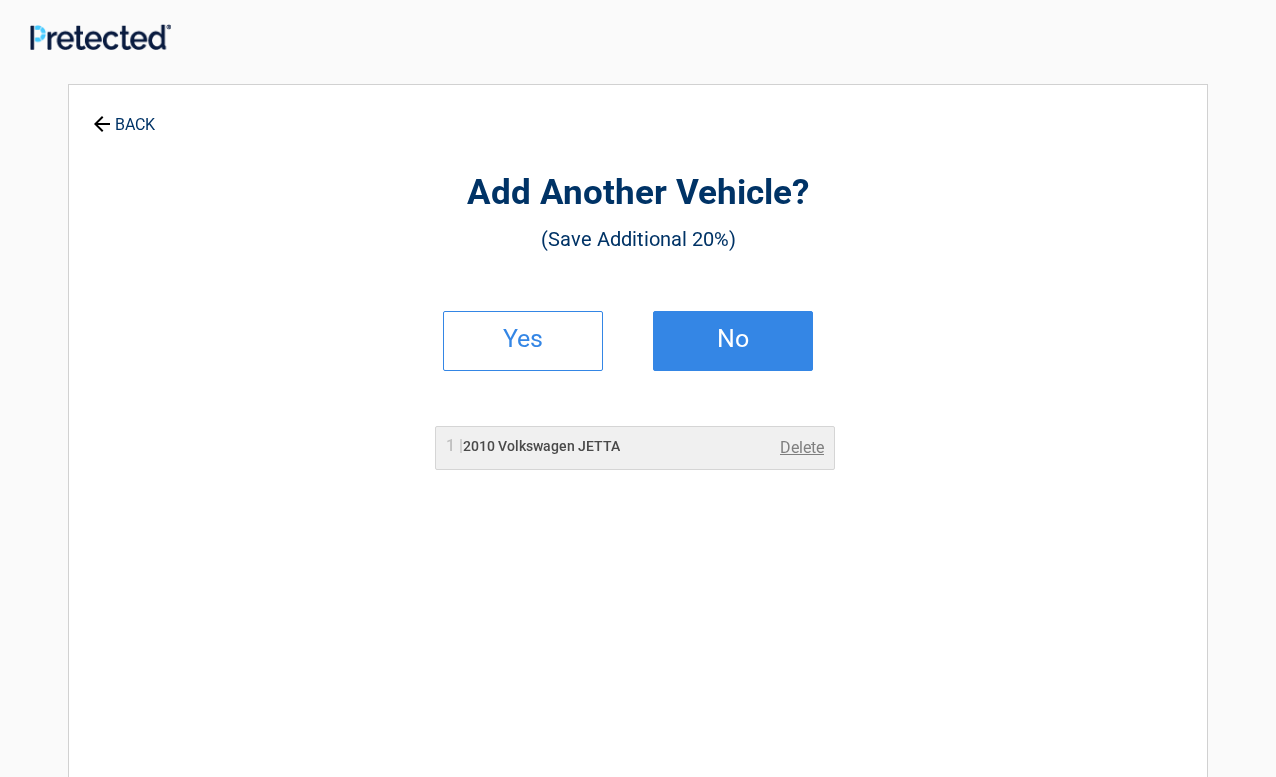 click on "No" at bounding box center [733, 339] 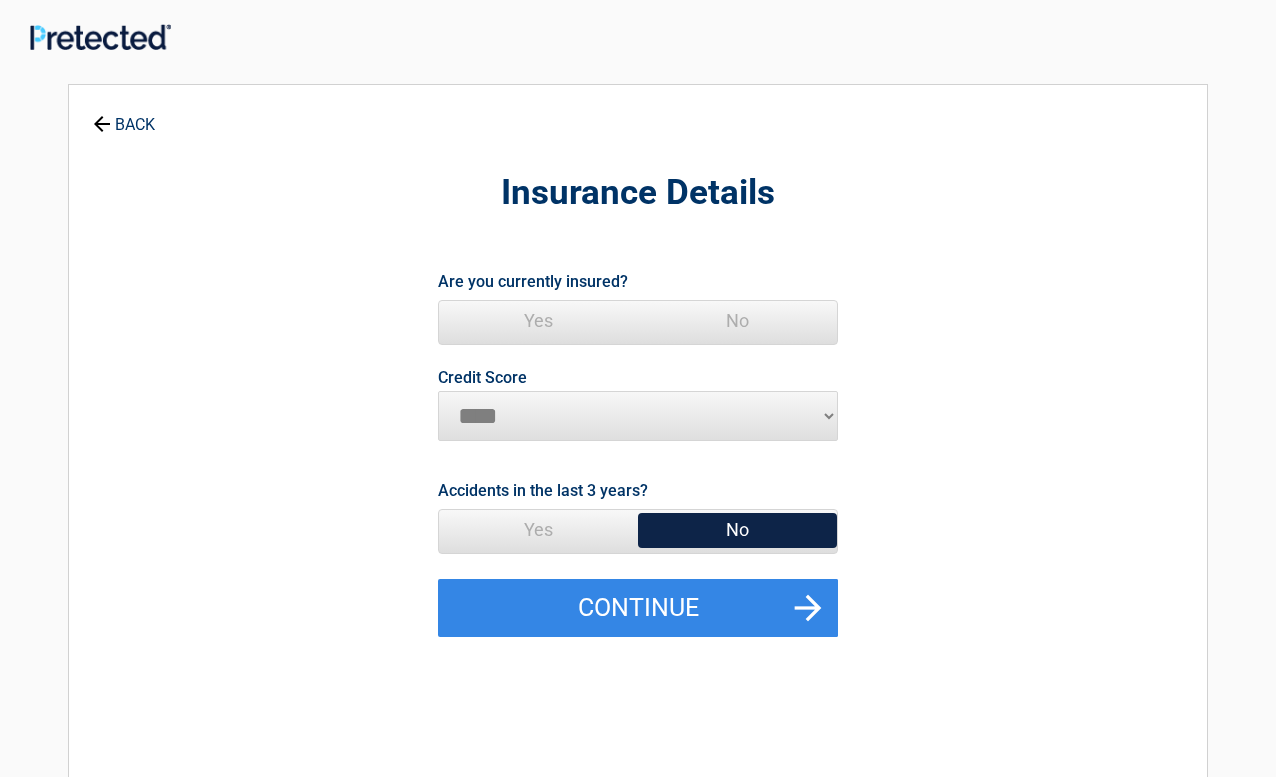 click on "Yes" at bounding box center (538, 321) 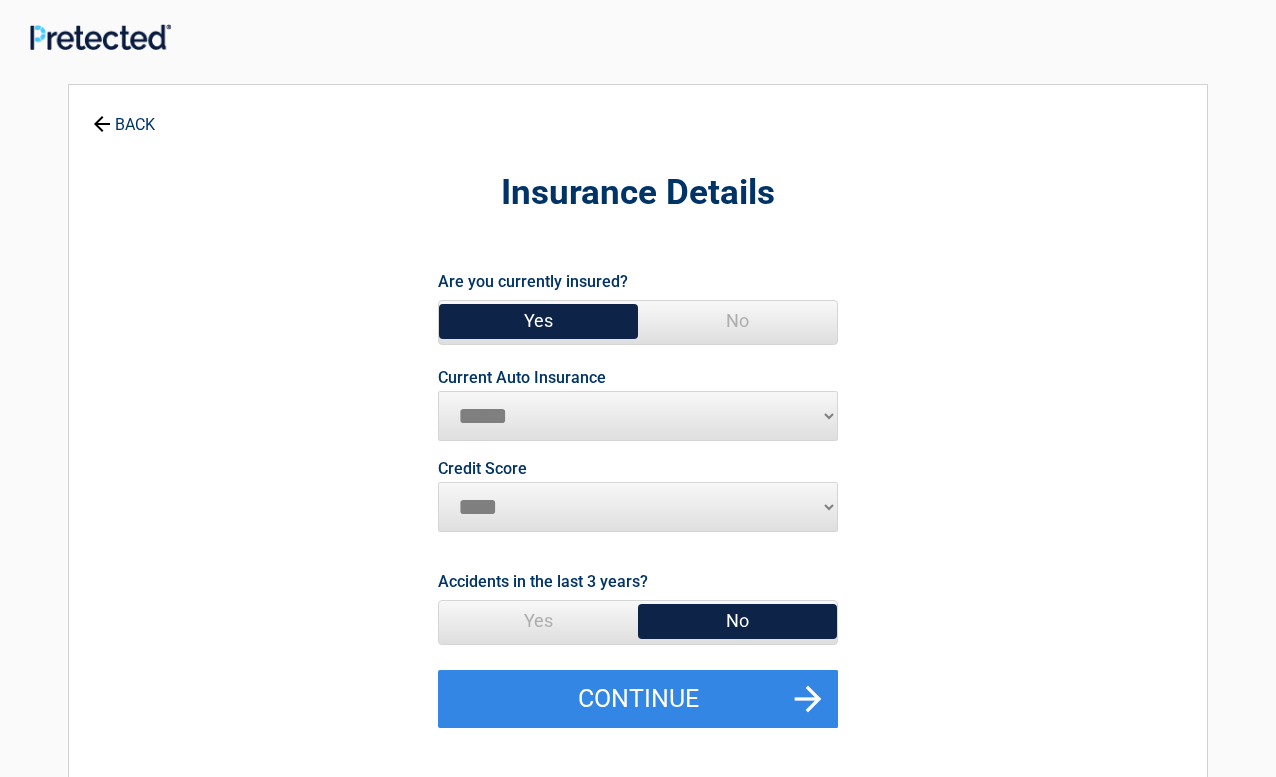 click on "**********" at bounding box center (638, 416) 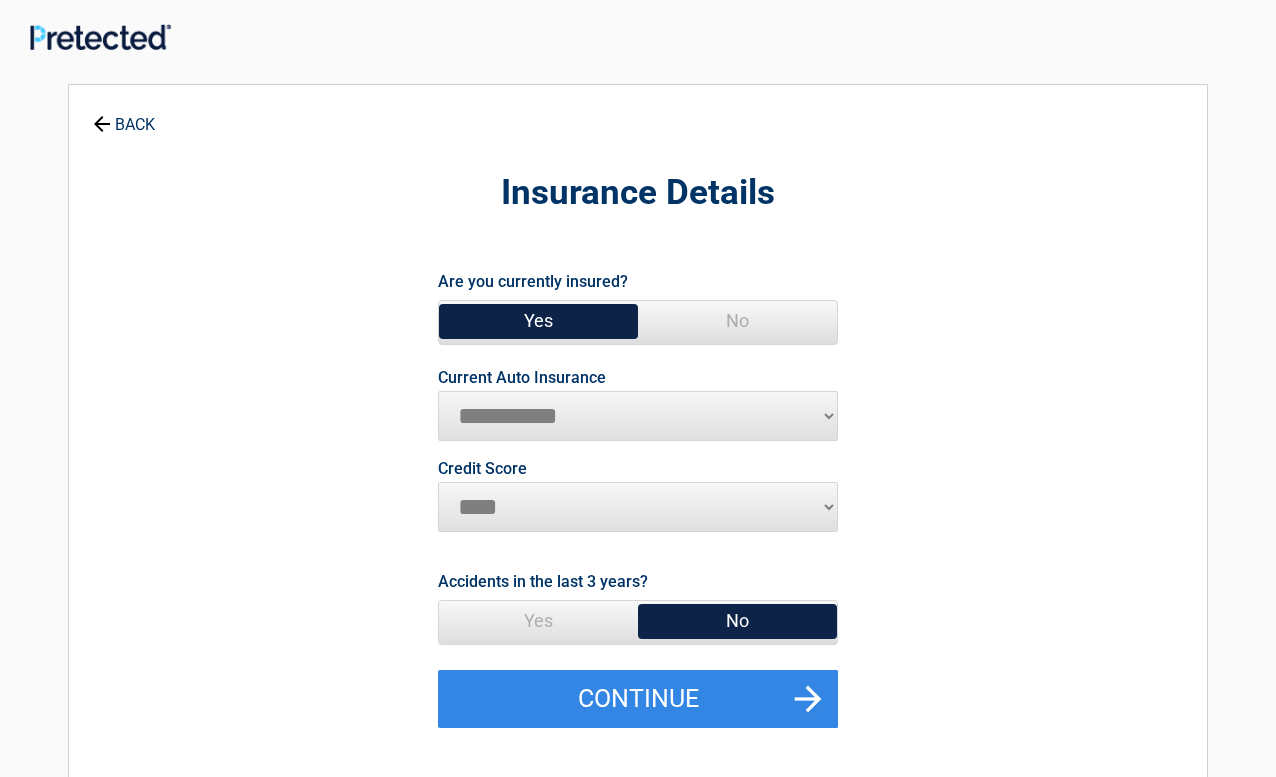 click on "**********" at bounding box center [0, 0] 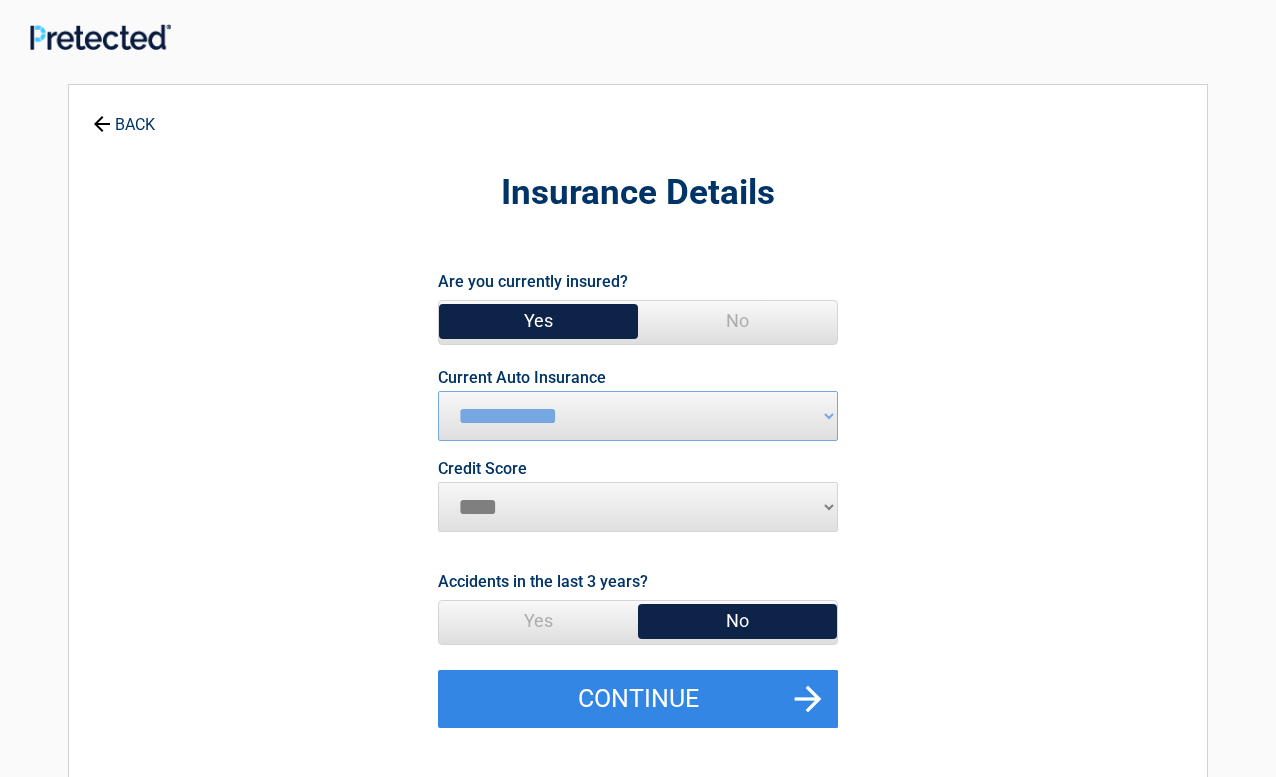 select on "*********" 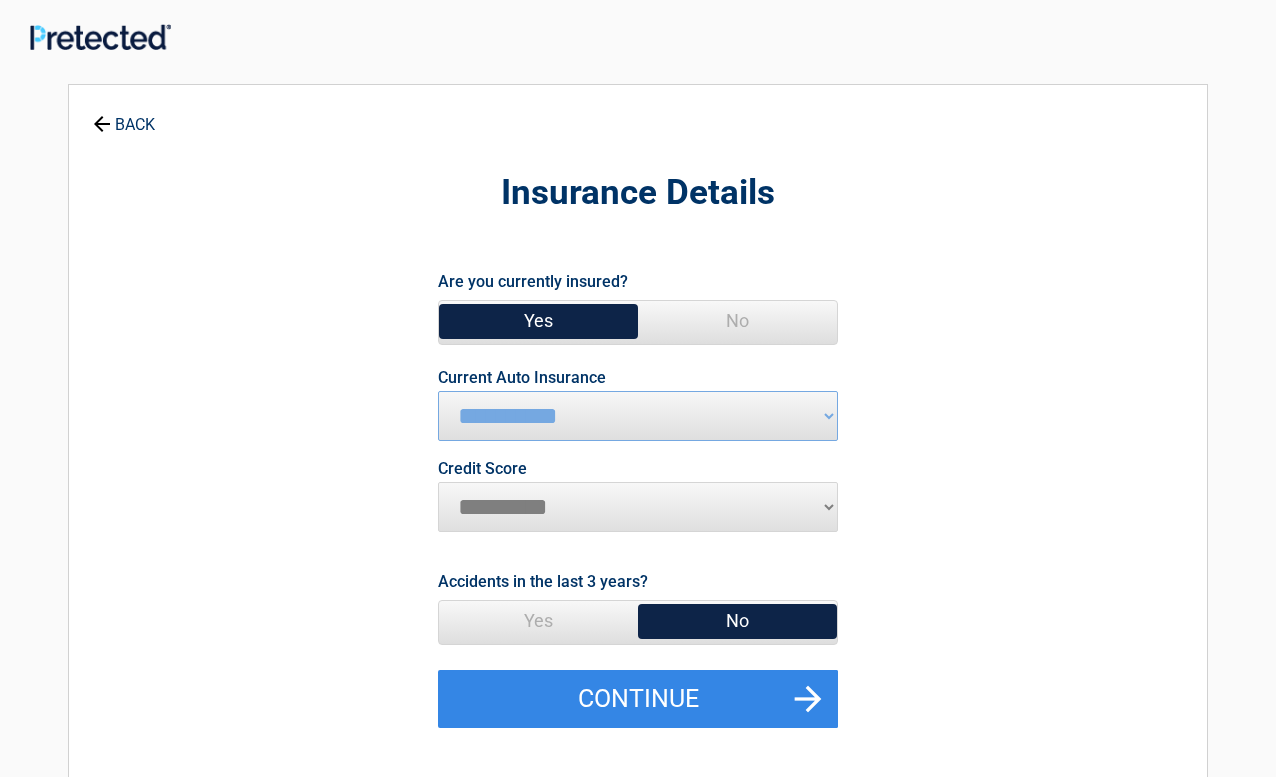 click on "*********" at bounding box center (0, 0) 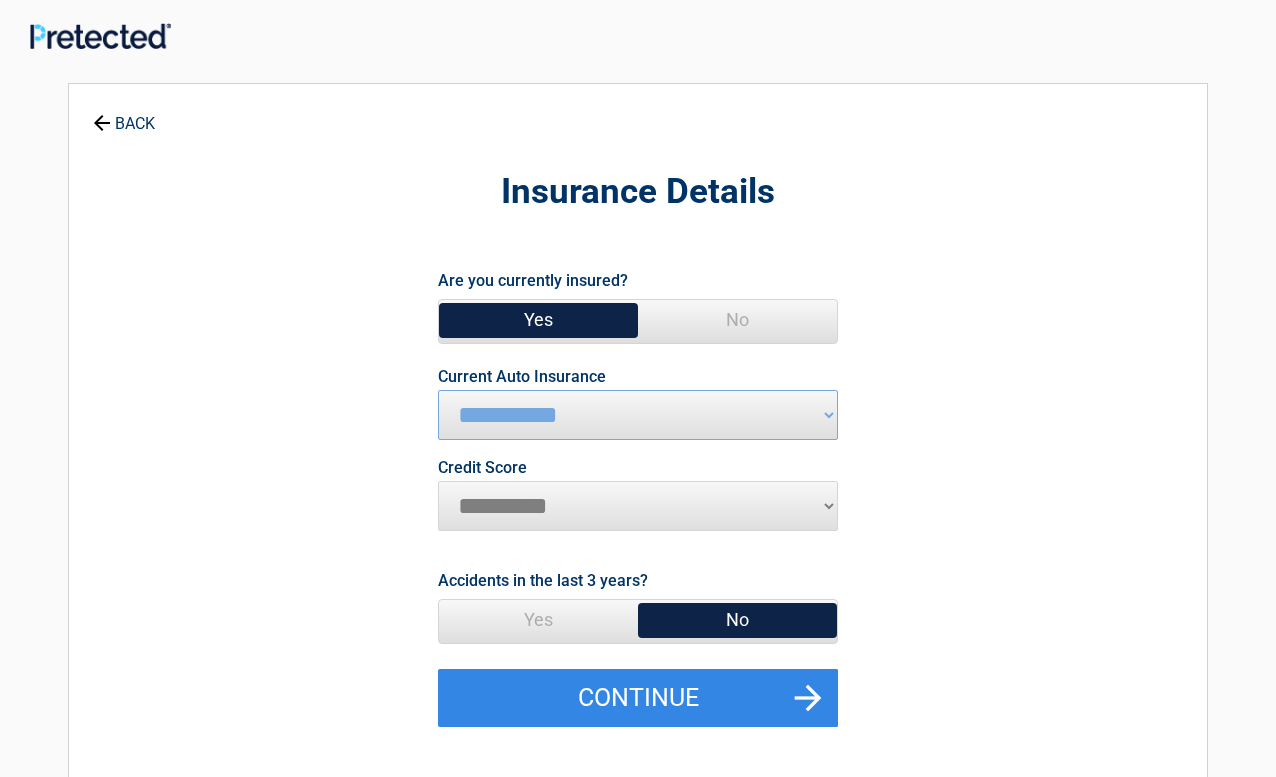 scroll, scrollTop: 102, scrollLeft: 0, axis: vertical 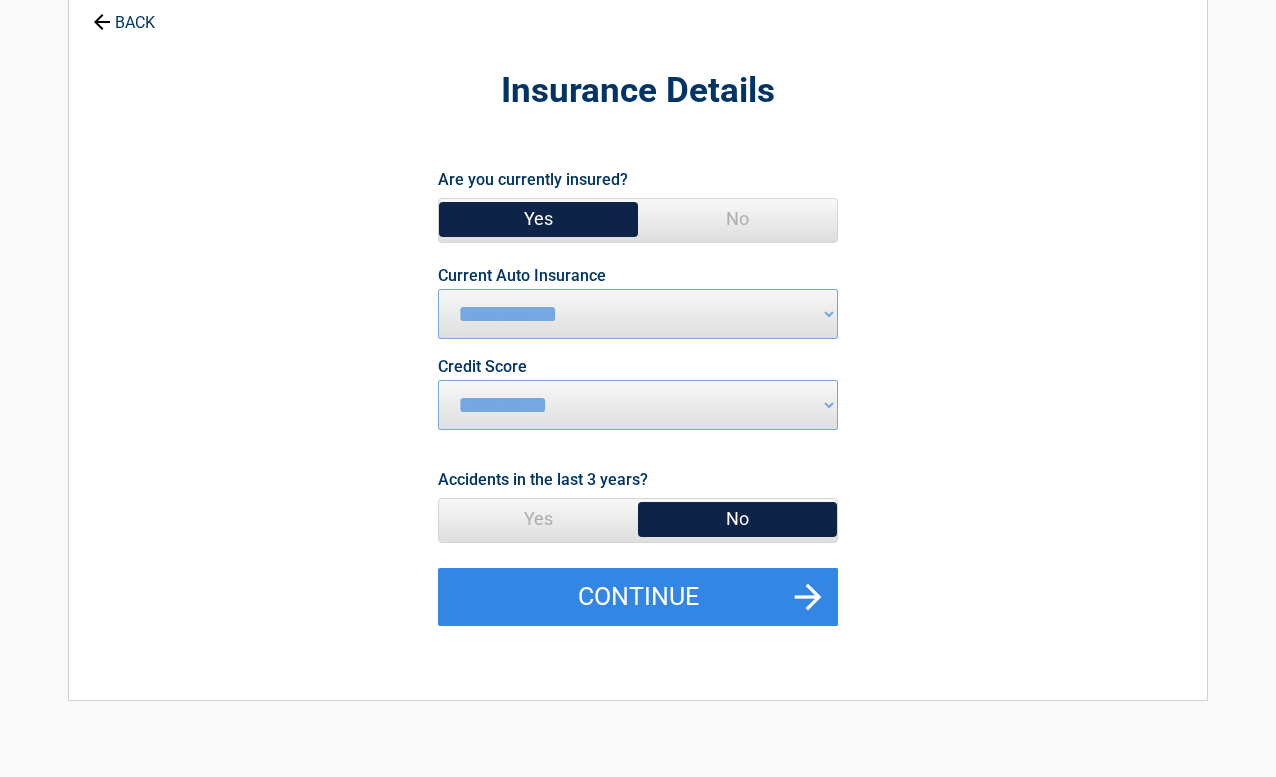 click on "No" at bounding box center (737, 519) 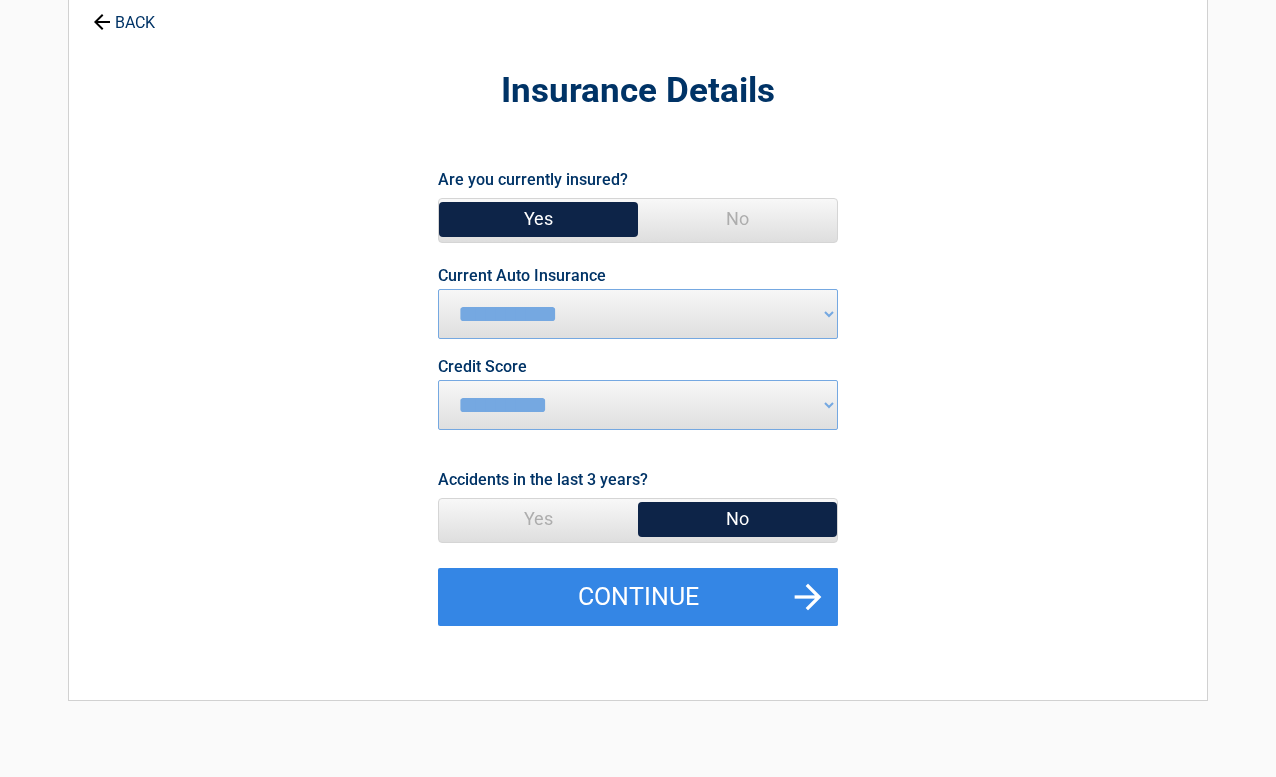 scroll, scrollTop: 306, scrollLeft: 0, axis: vertical 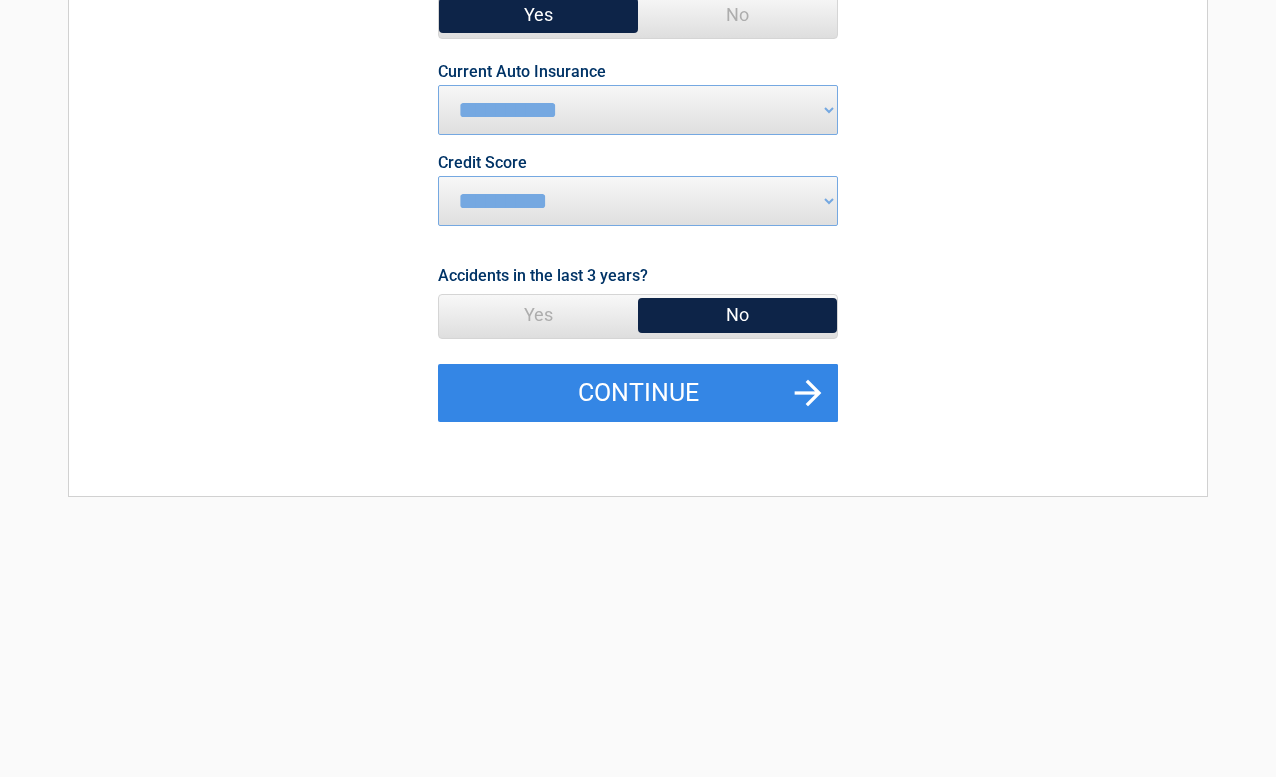 click on "No" at bounding box center (737, 315) 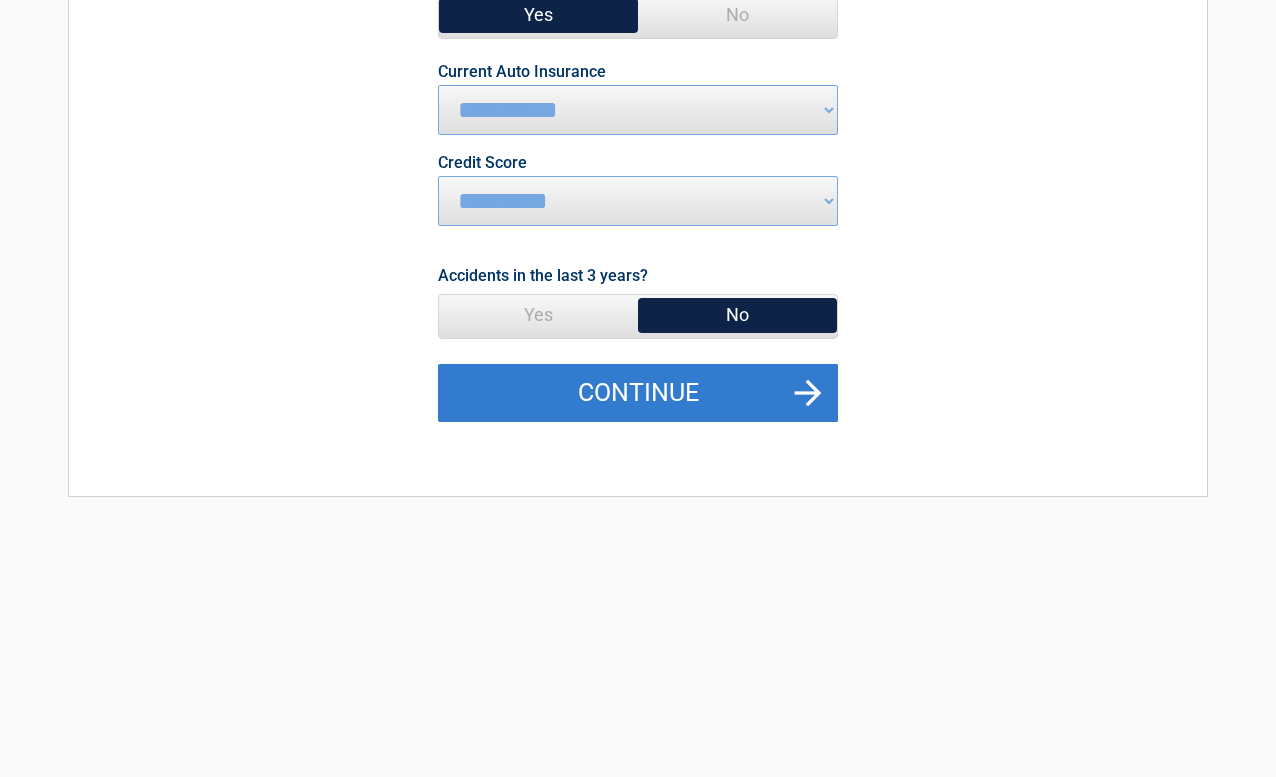 click on "Continue" at bounding box center [638, 393] 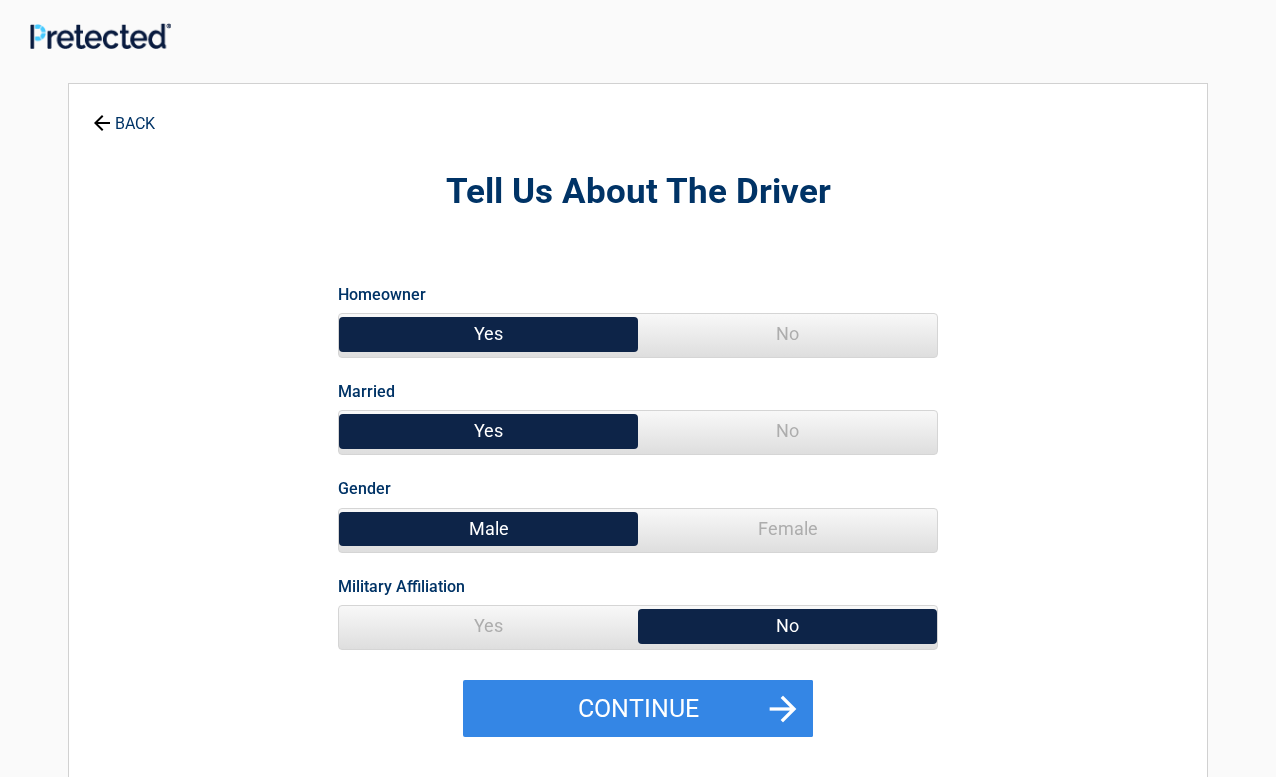 scroll, scrollTop: 0, scrollLeft: 0, axis: both 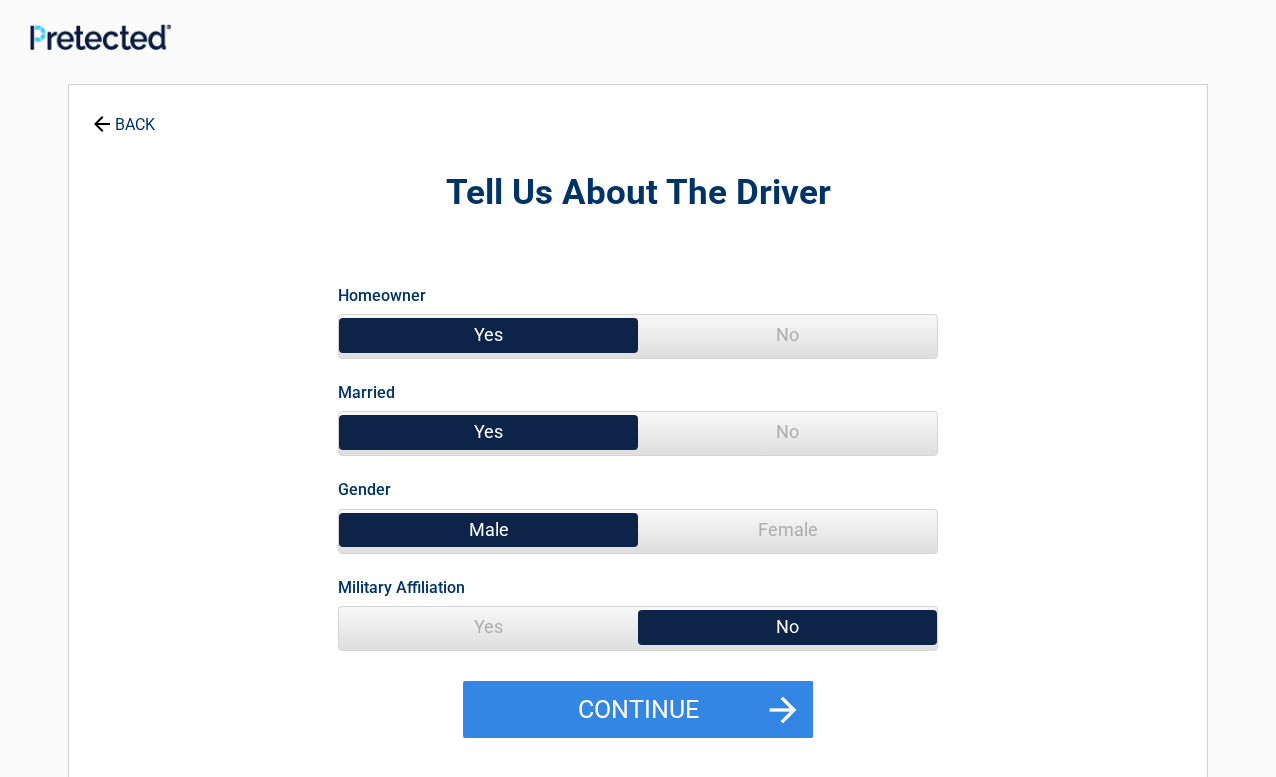 click on "No" at bounding box center [787, 335] 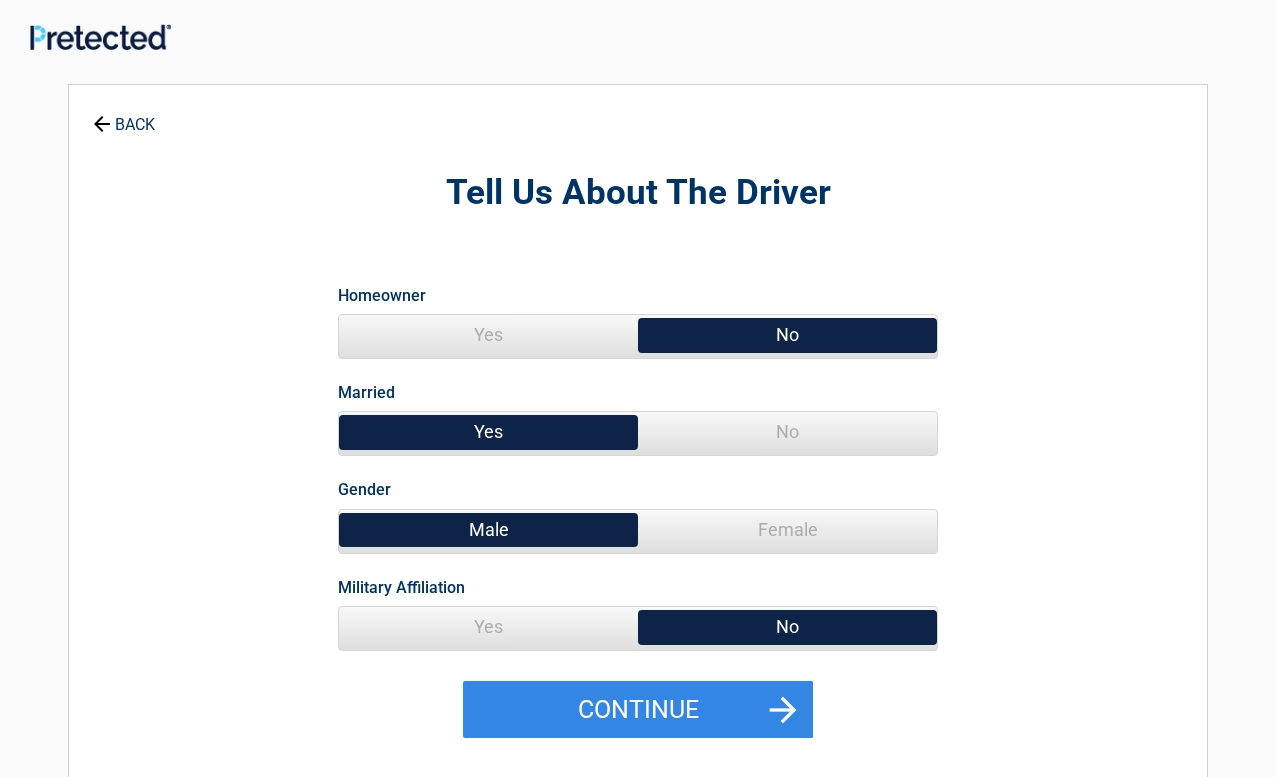click on "No" at bounding box center (787, 432) 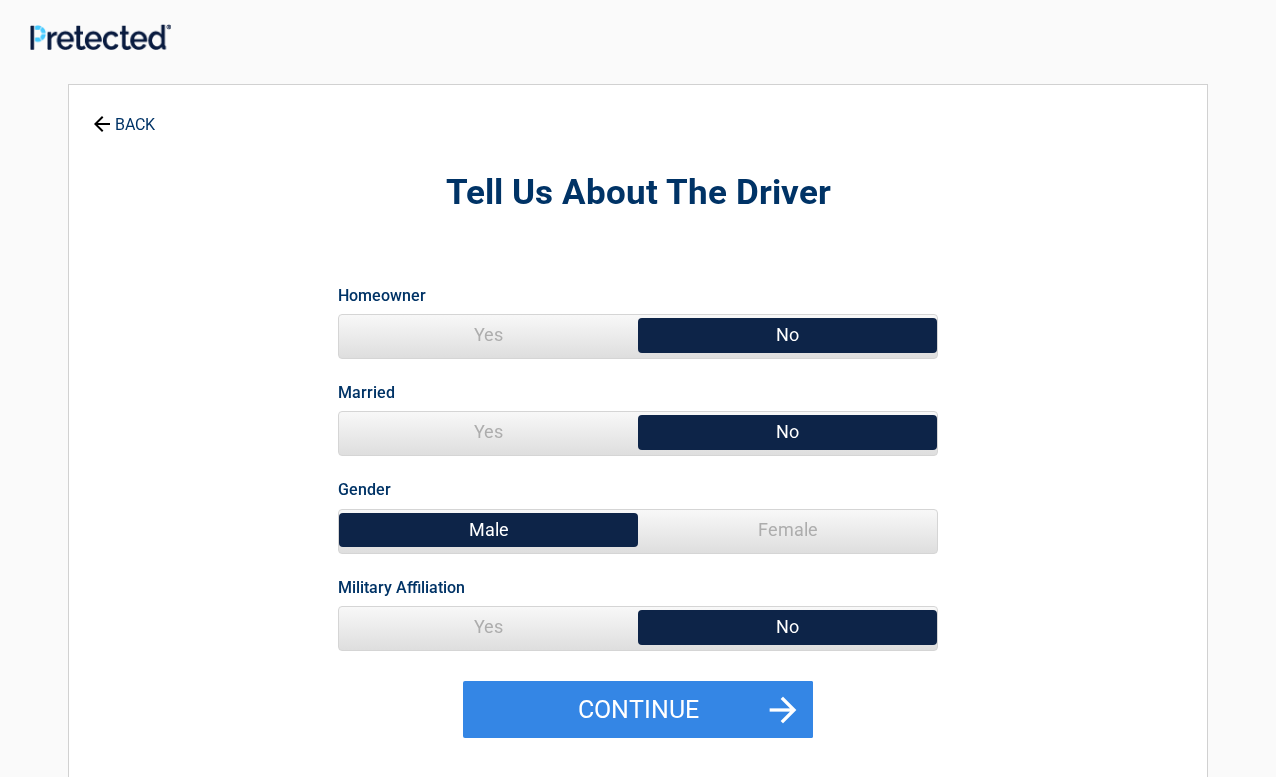 click on "Yes" at bounding box center (488, 627) 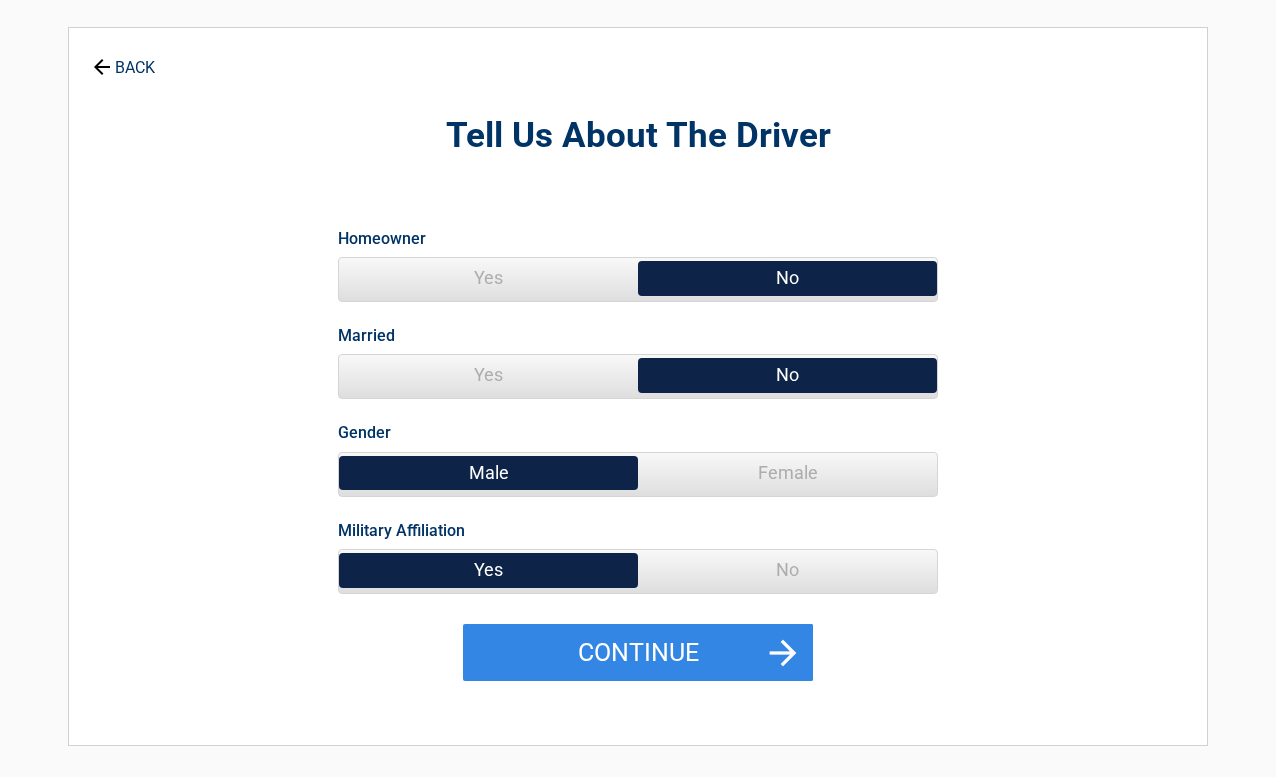 scroll, scrollTop: 102, scrollLeft: 0, axis: vertical 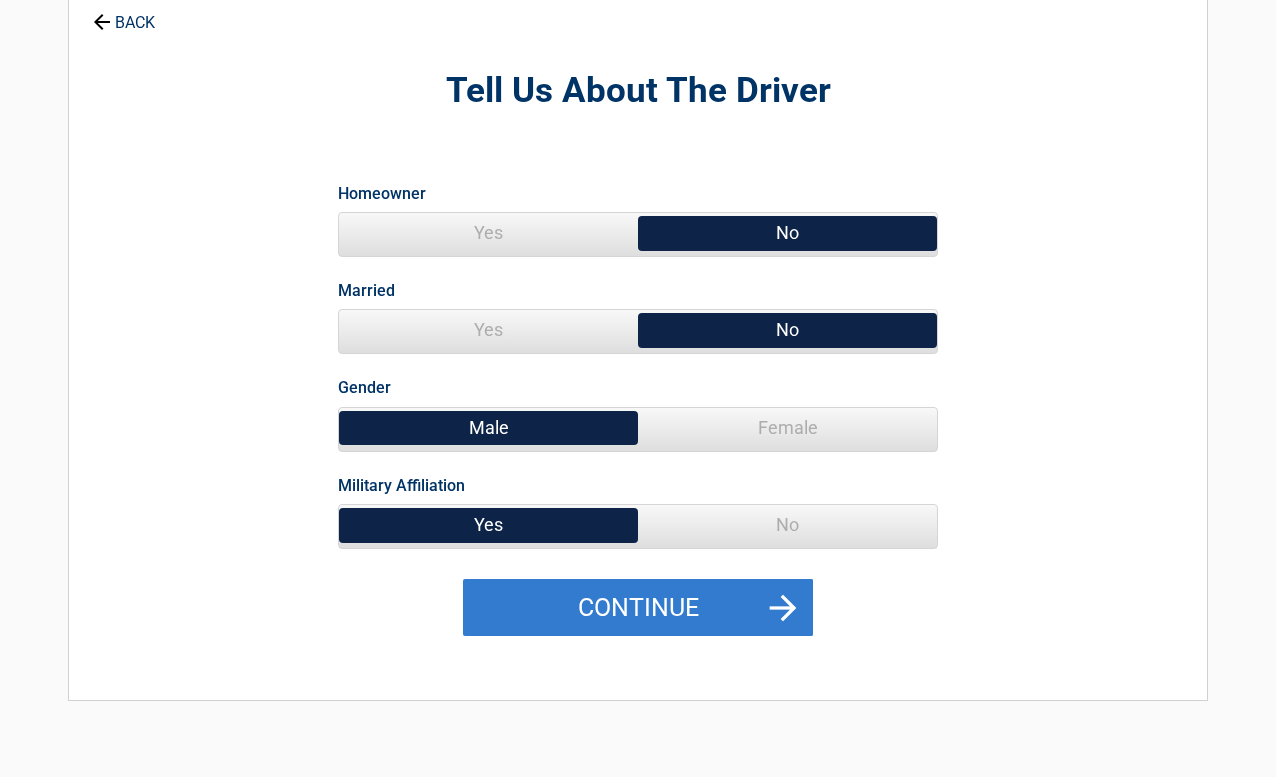 click on "Continue" at bounding box center [638, 608] 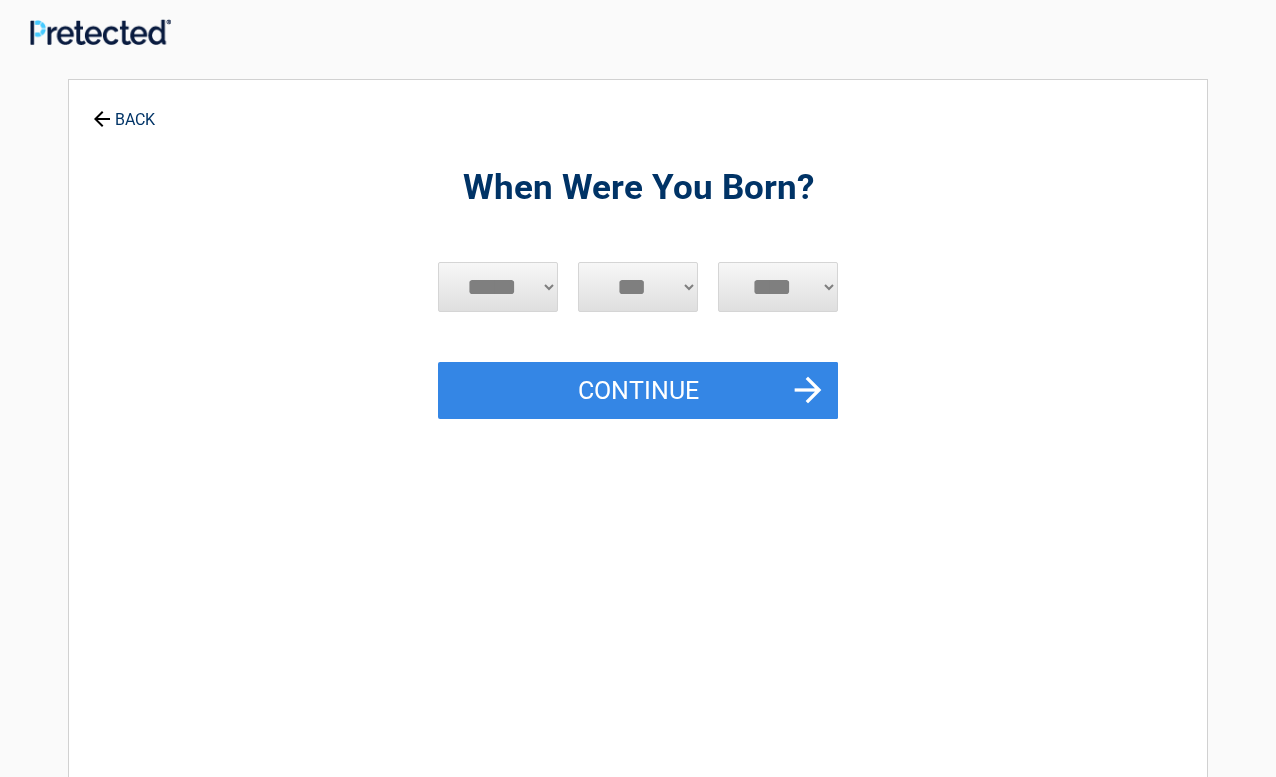 scroll, scrollTop: 0, scrollLeft: 0, axis: both 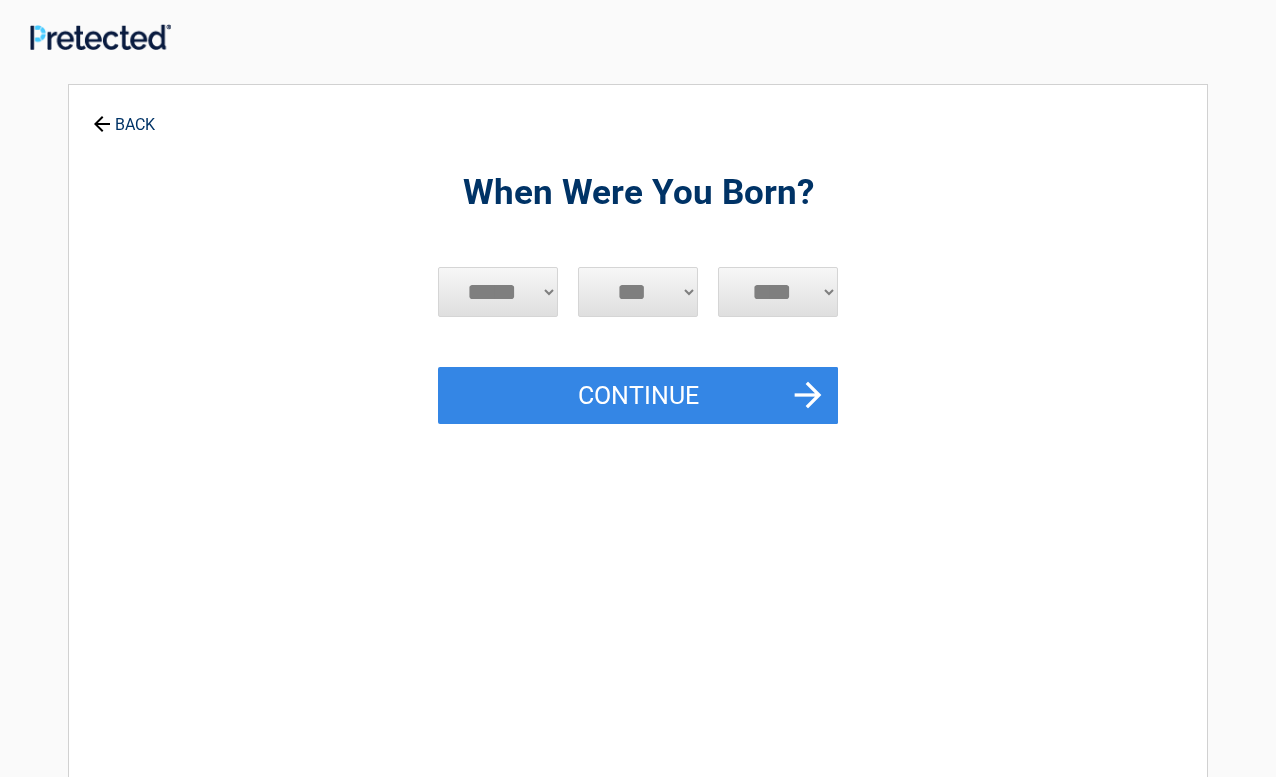 click on "*****
***
***
***
***
***
***
***
***
***
***
***
***" at bounding box center (498, 292) 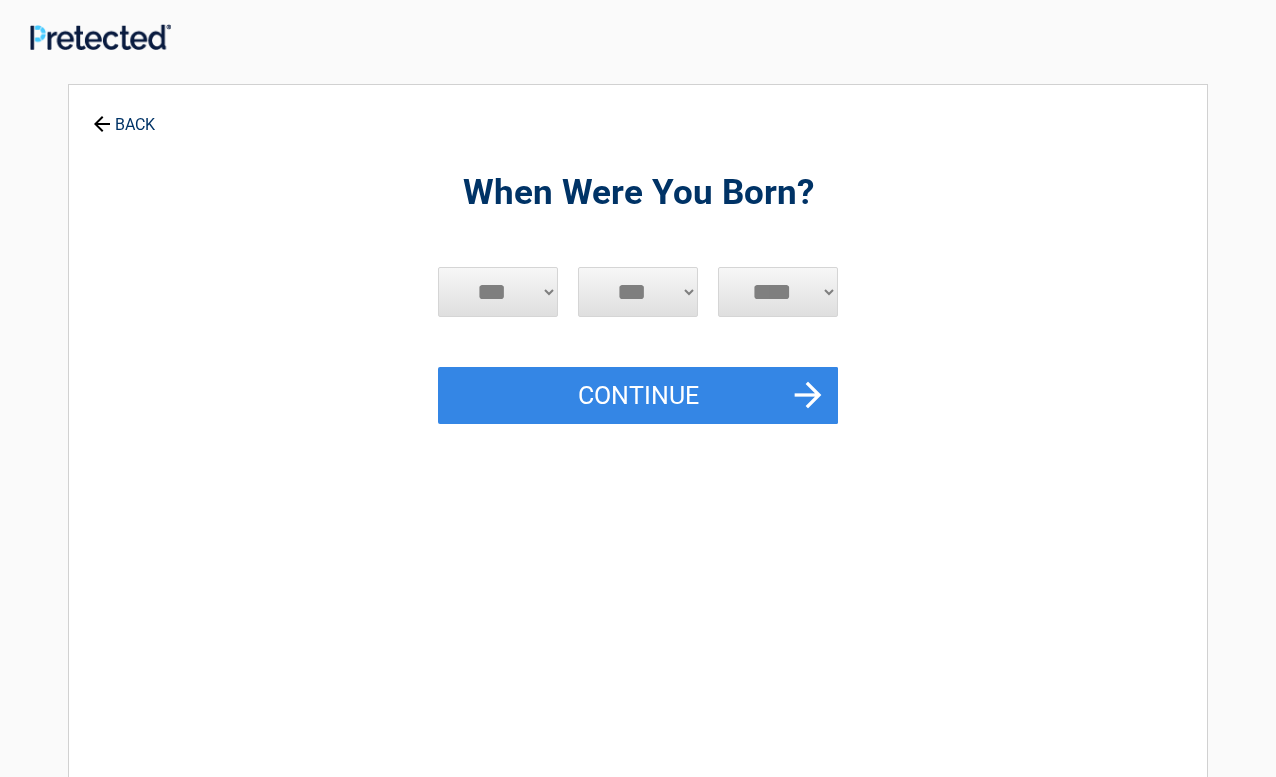 click on "***" at bounding box center (0, 0) 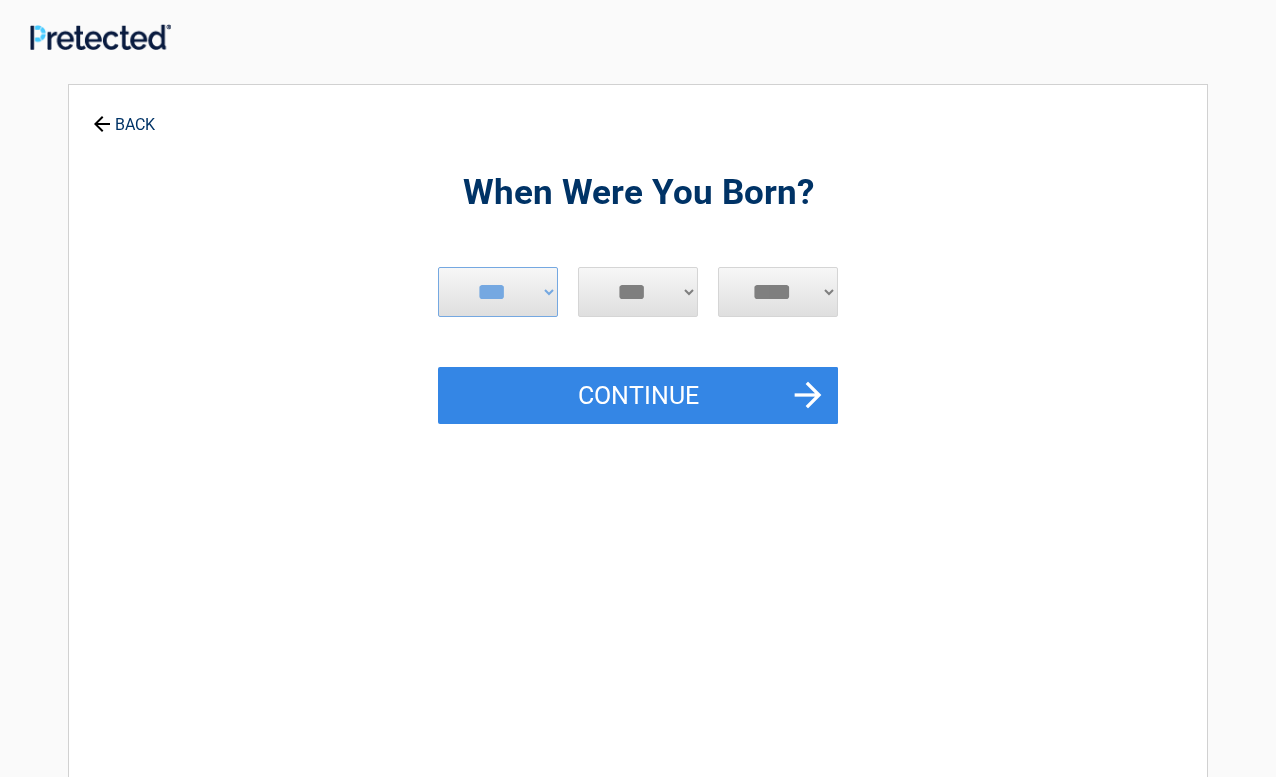 select on "**" 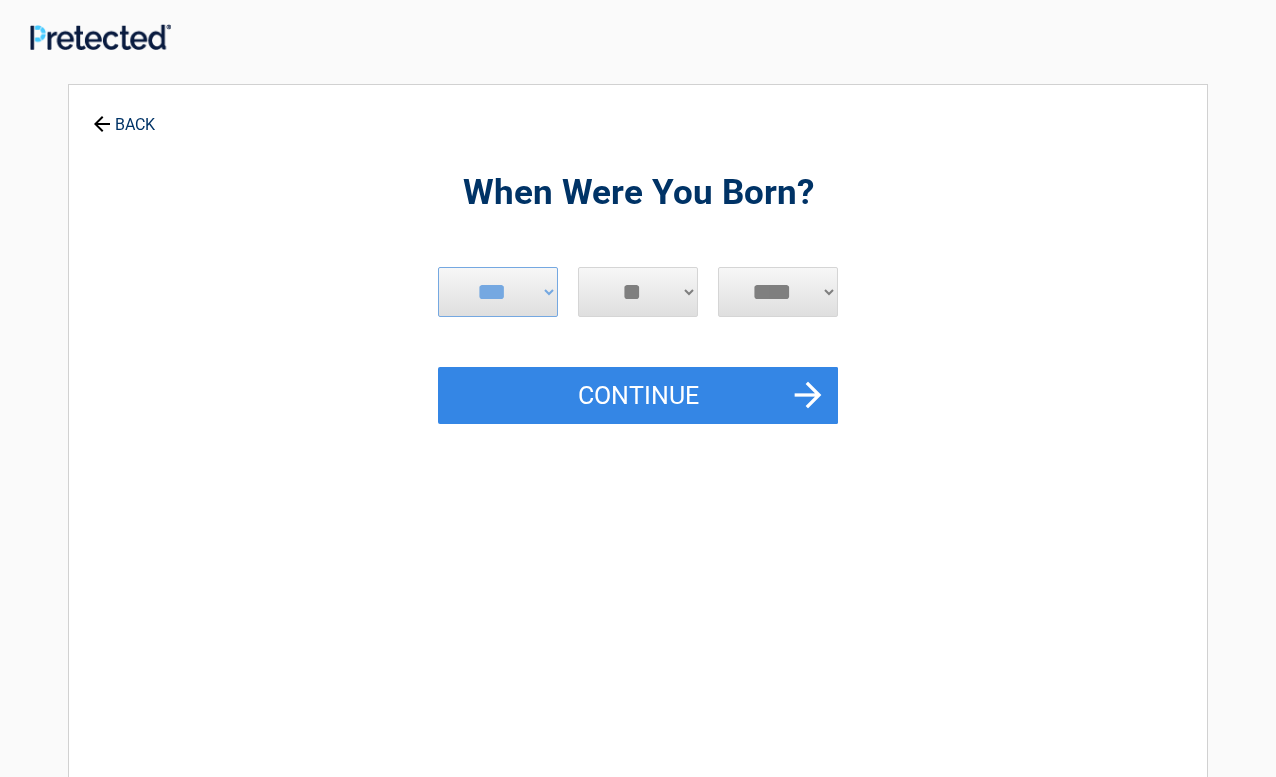 click on "**" at bounding box center [0, 0] 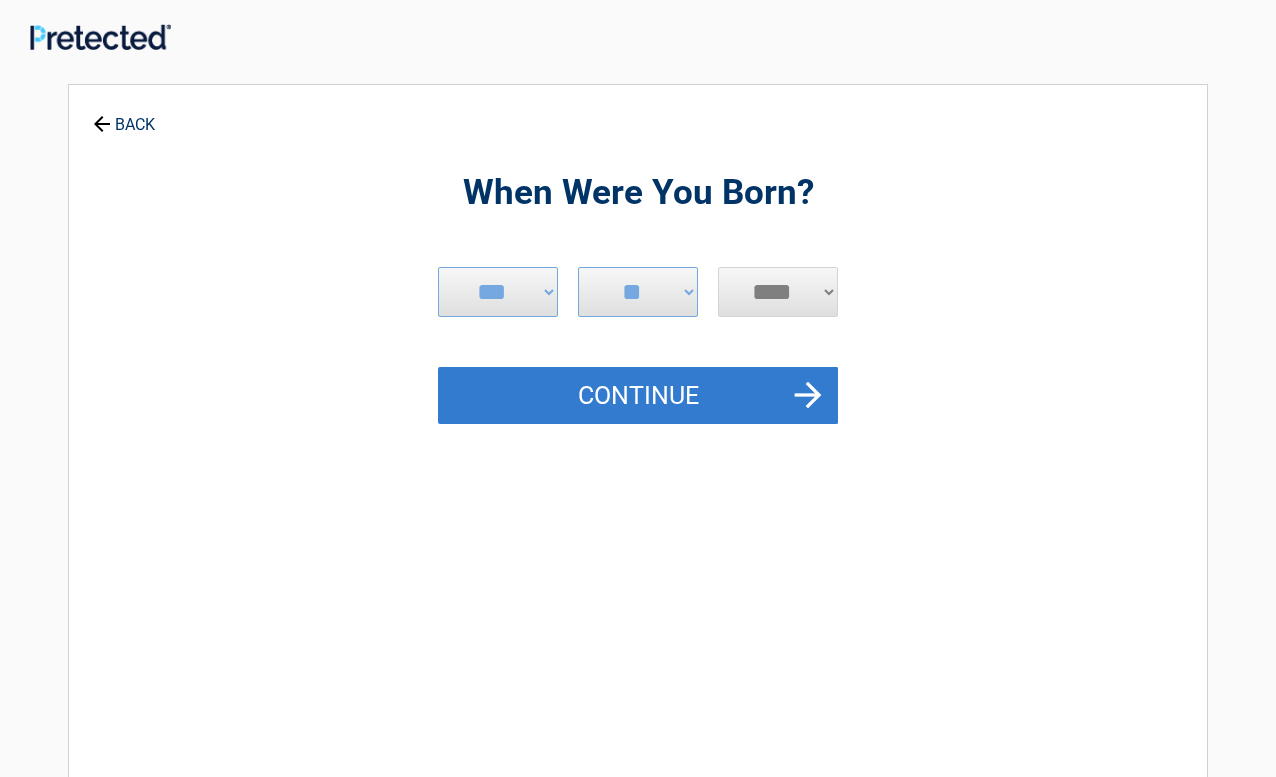 click on "Continue" at bounding box center (638, 396) 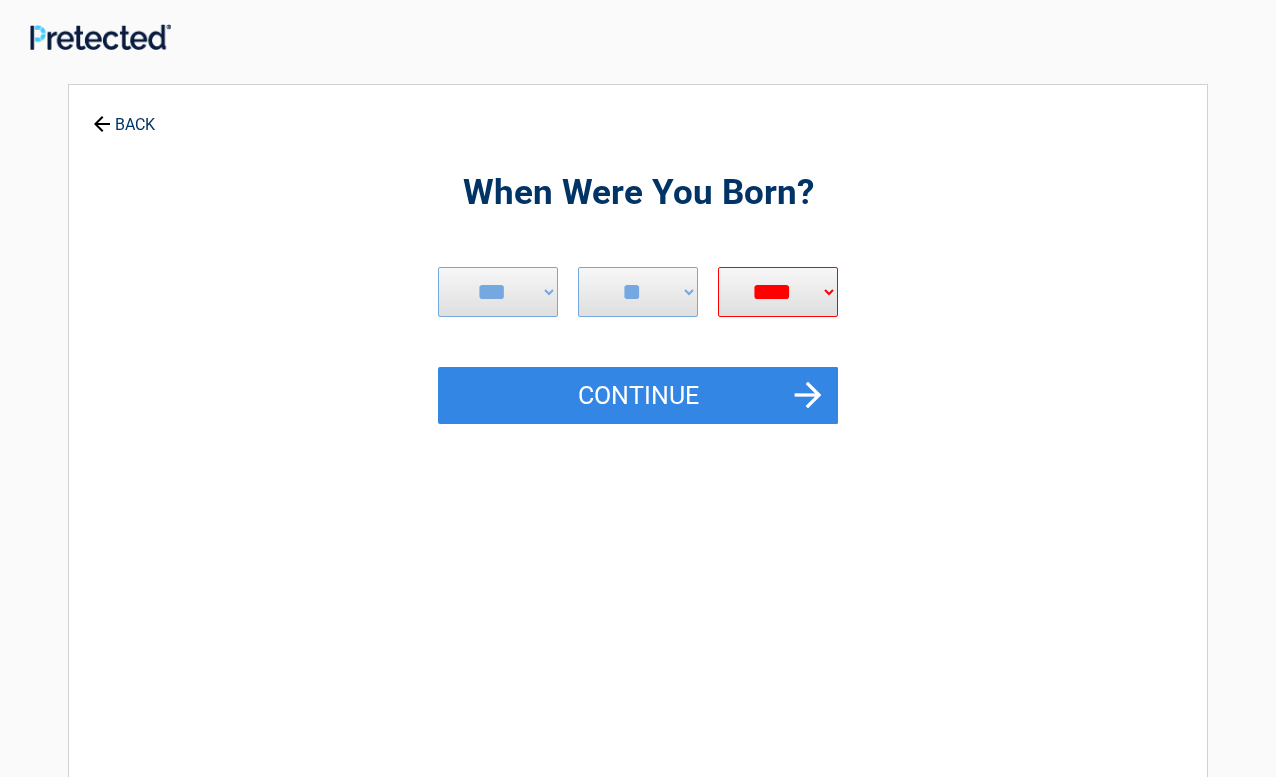 click on "****
****
****
****
****
****
****
****
****
****
****
****
****
****
****
****
****
****
****
****
****
****
****
****
****
****
****
****
****
****
****
****
****
****
****
****
****
****
****
****
****
****
****
****
****
****
****
****
****
****
****
****
****
****
****
****
****
****
****
****
****
****
****
****" at bounding box center [778, 292] 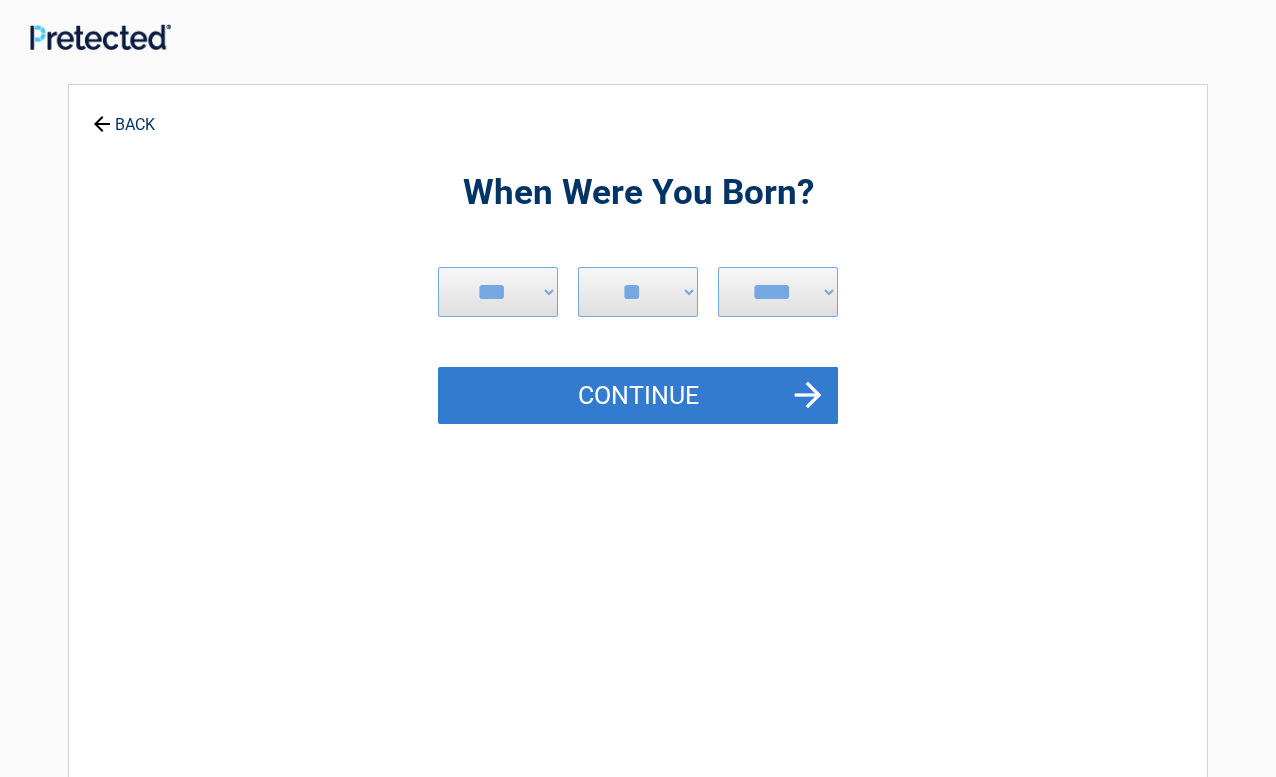click on "Continue" at bounding box center [638, 396] 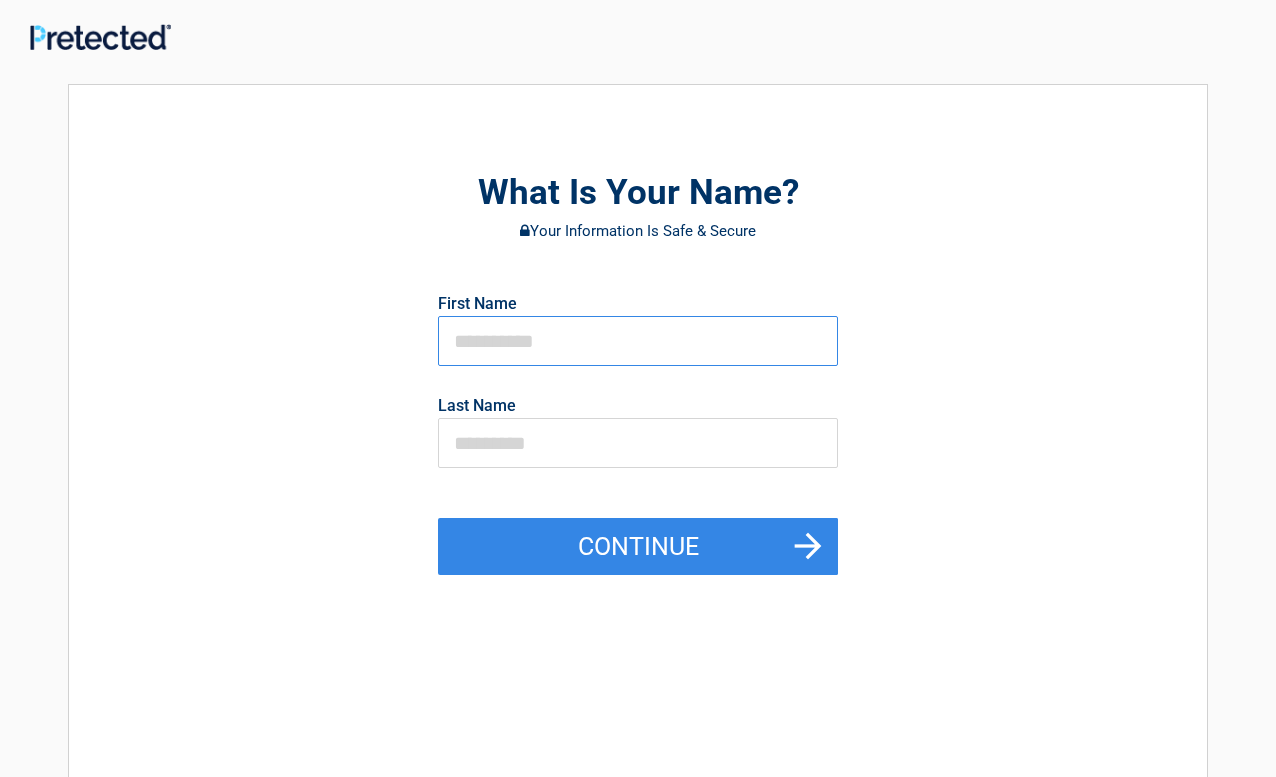 click at bounding box center [638, 341] 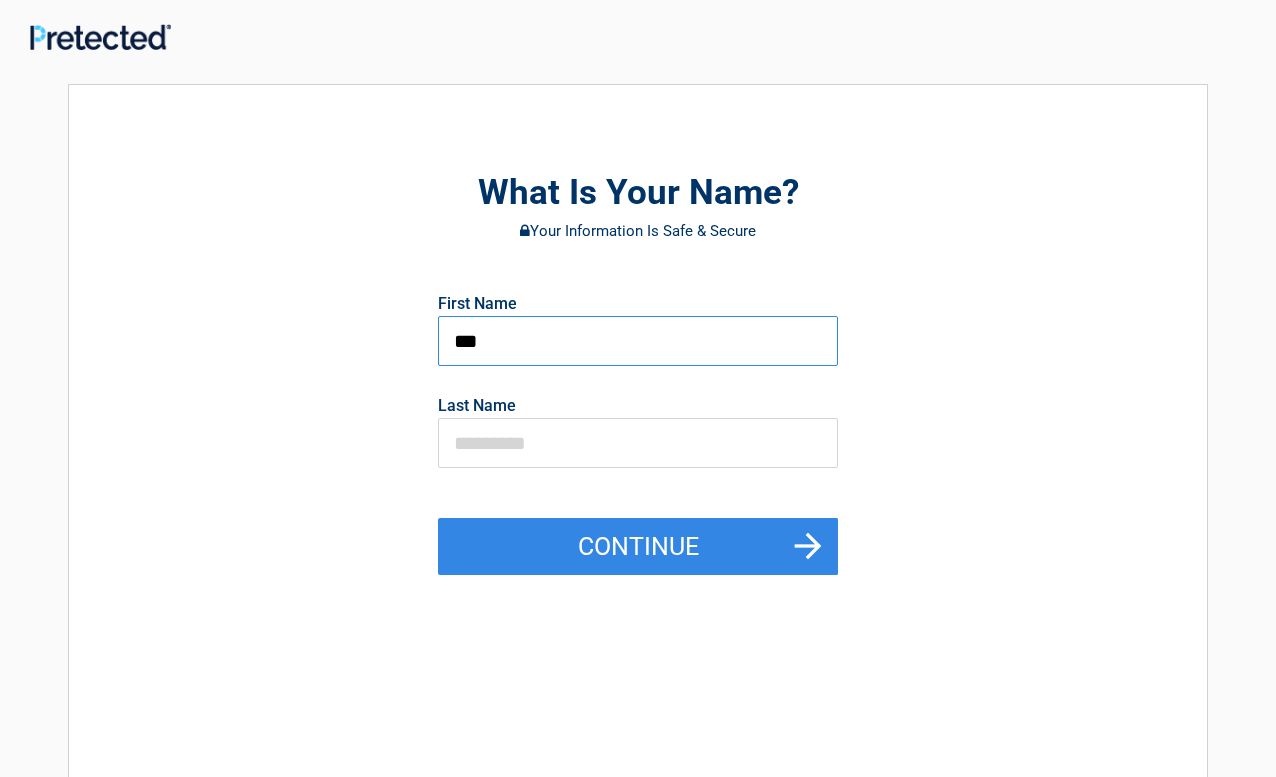 type on "***" 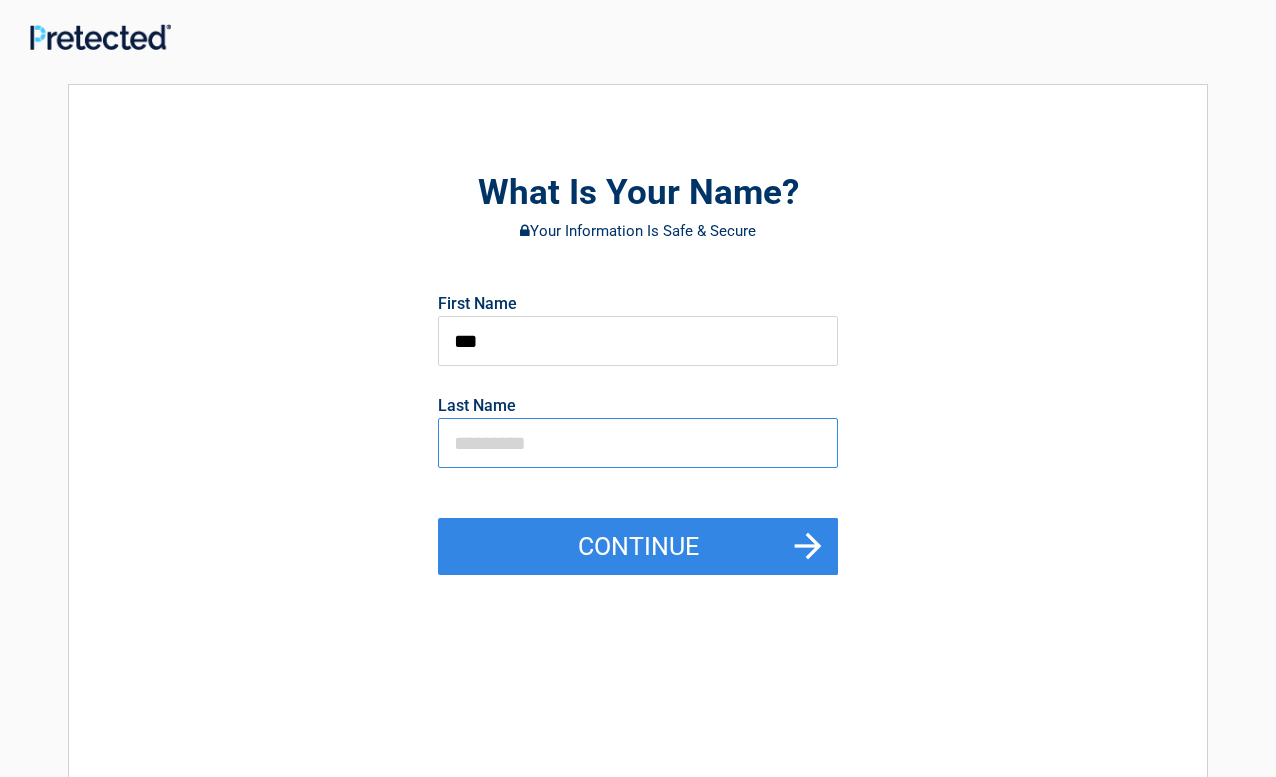 click at bounding box center (638, 443) 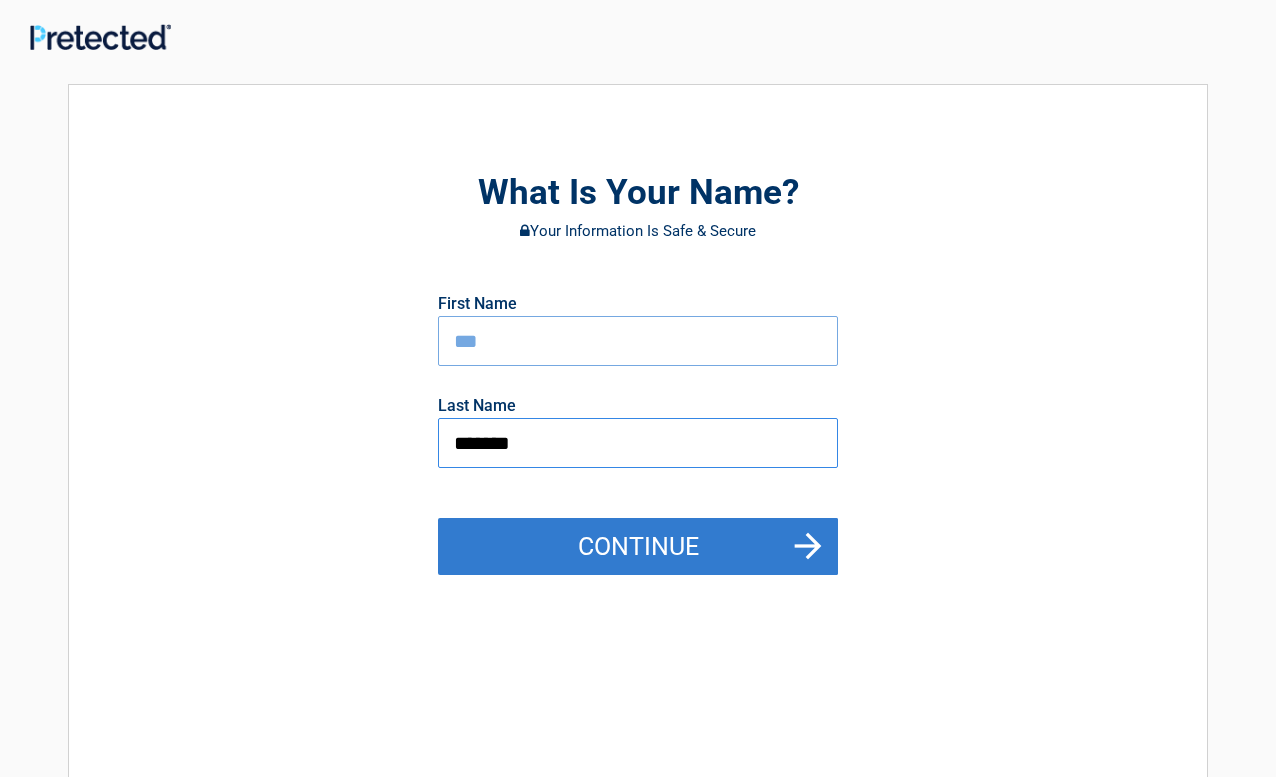 type on "*******" 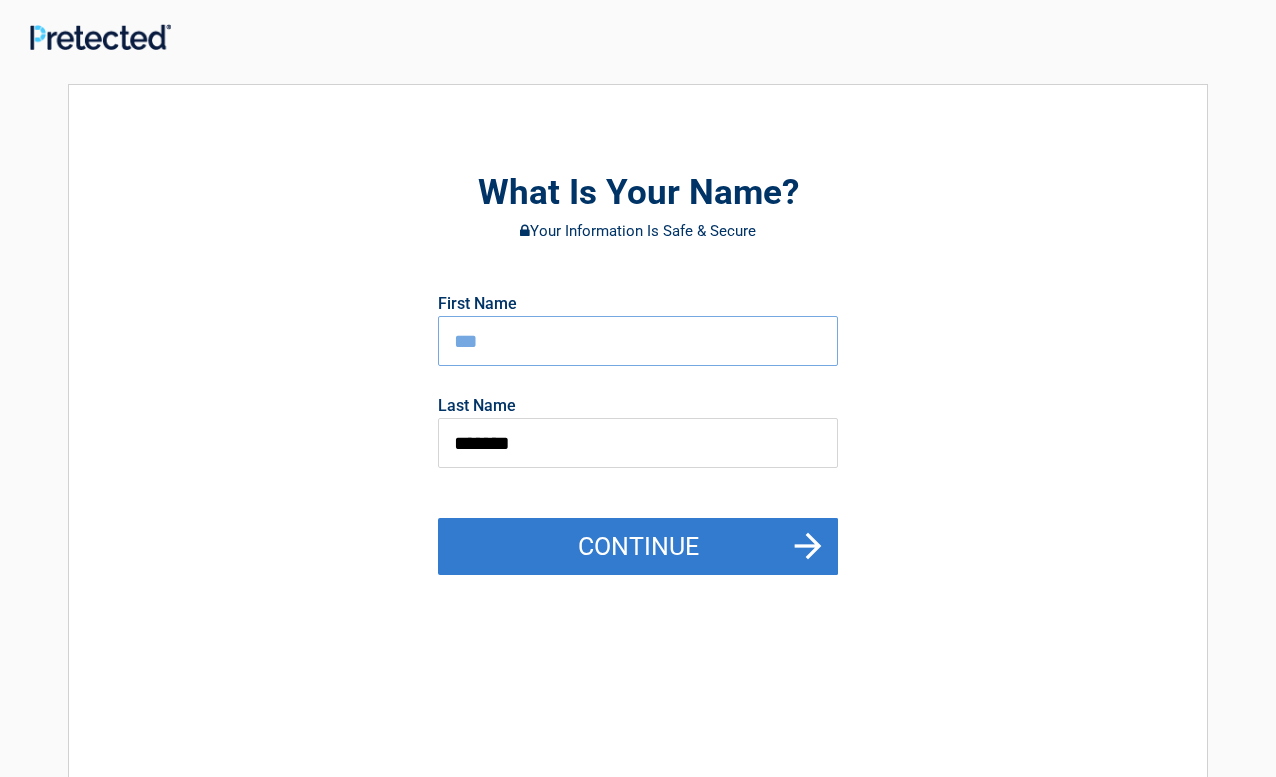click on "Continue" at bounding box center [638, 547] 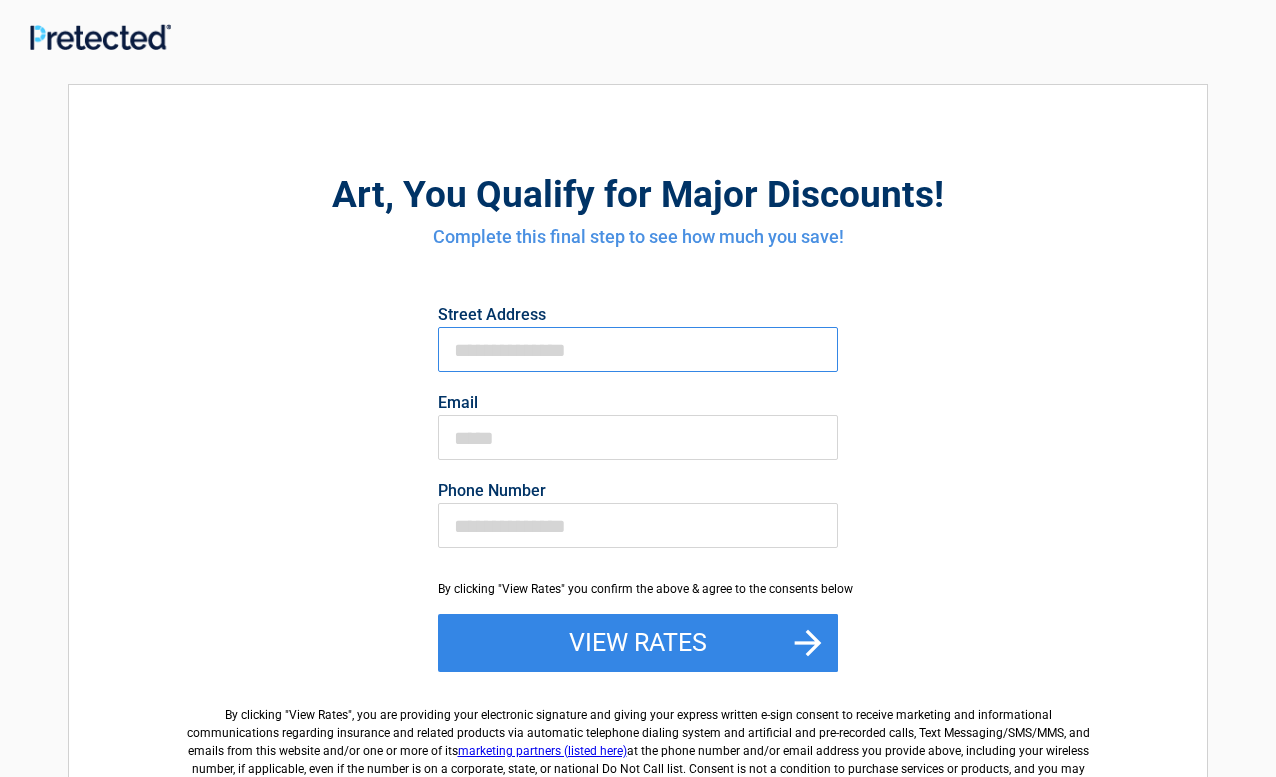 click on "First Name" at bounding box center [638, 349] 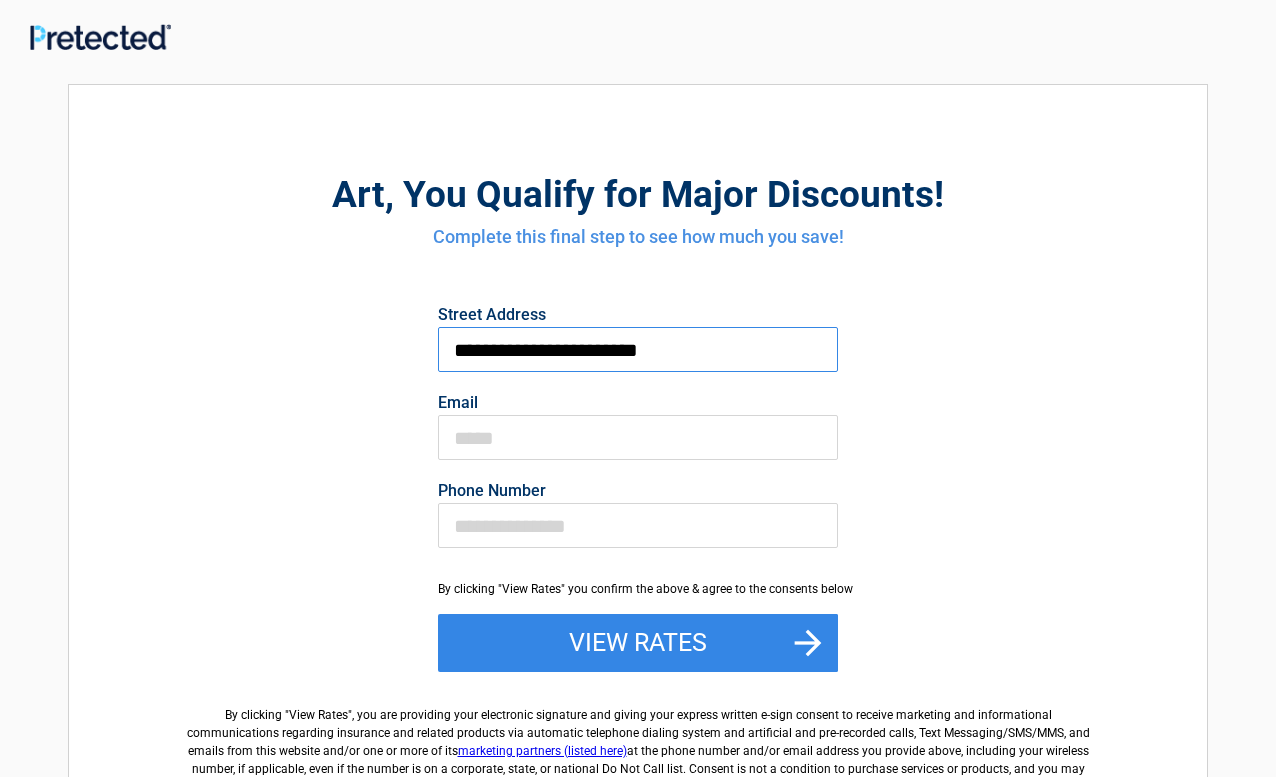 click on "**********" at bounding box center (638, 349) 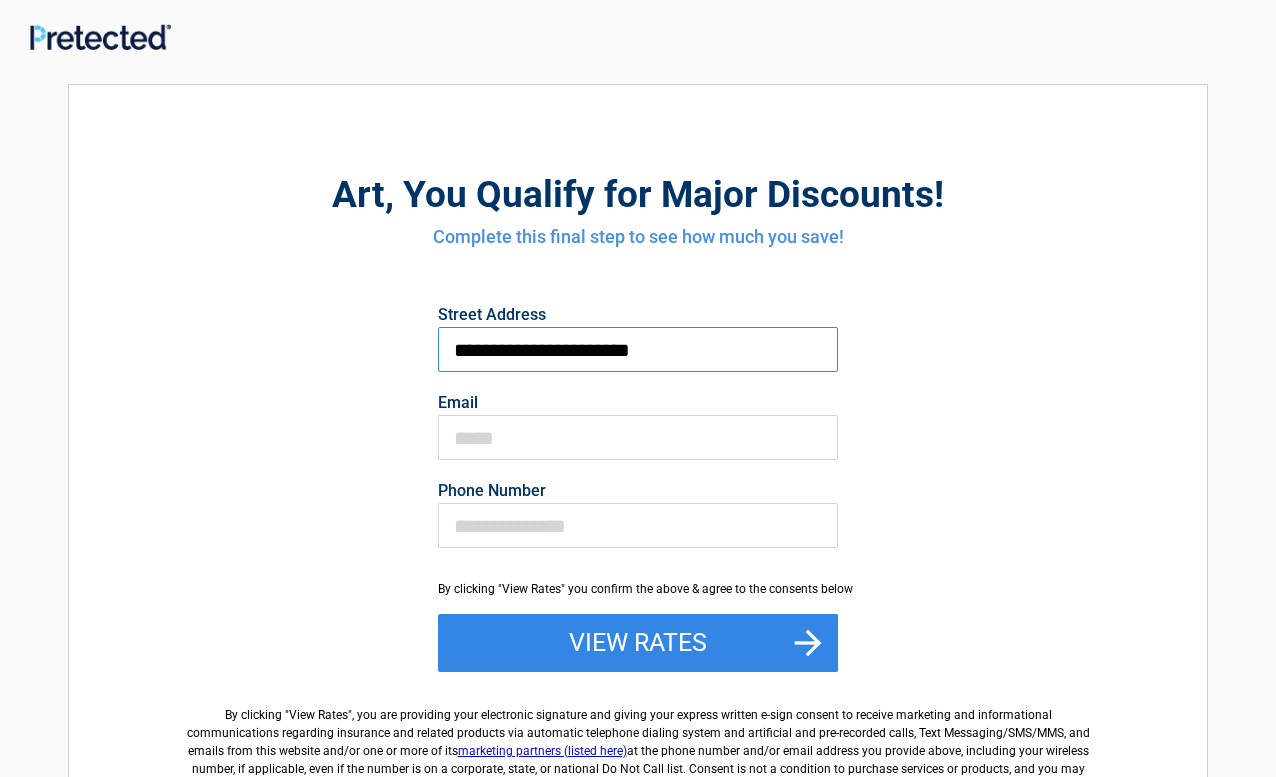 type on "**********" 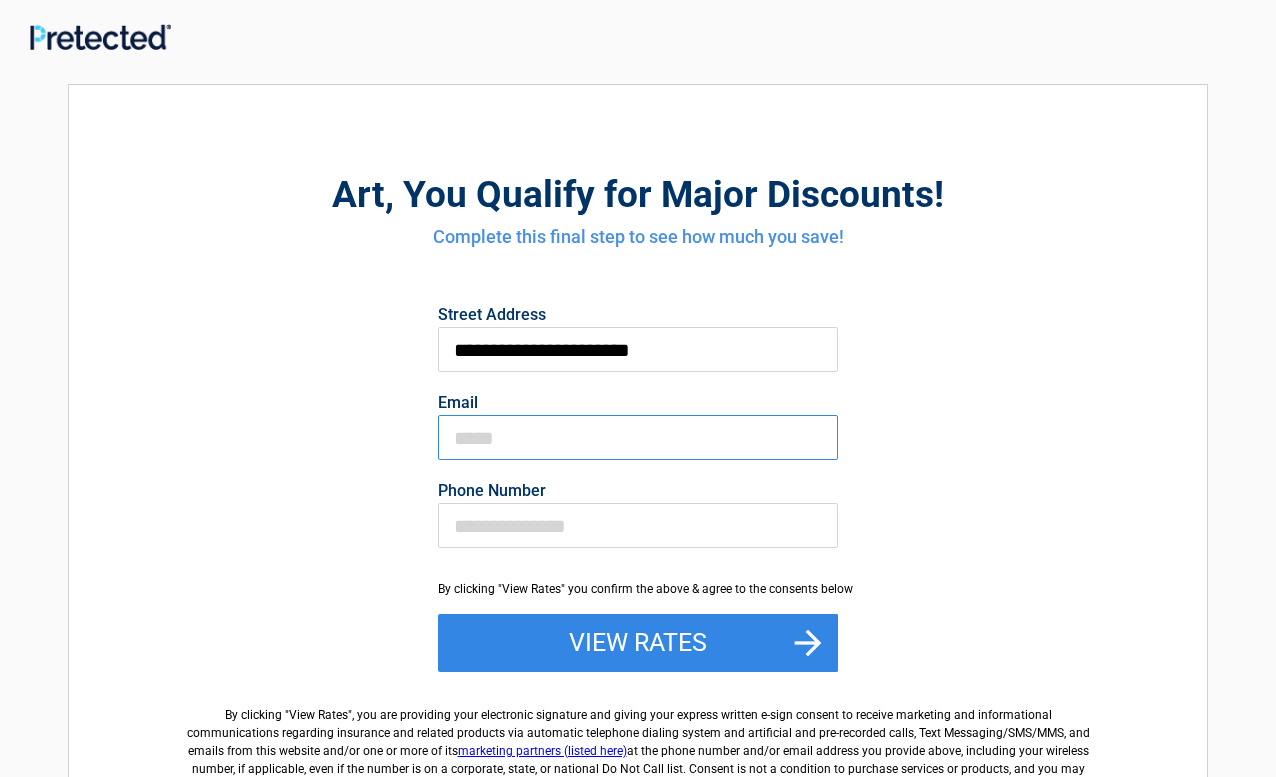 click on "Email" at bounding box center (638, 437) 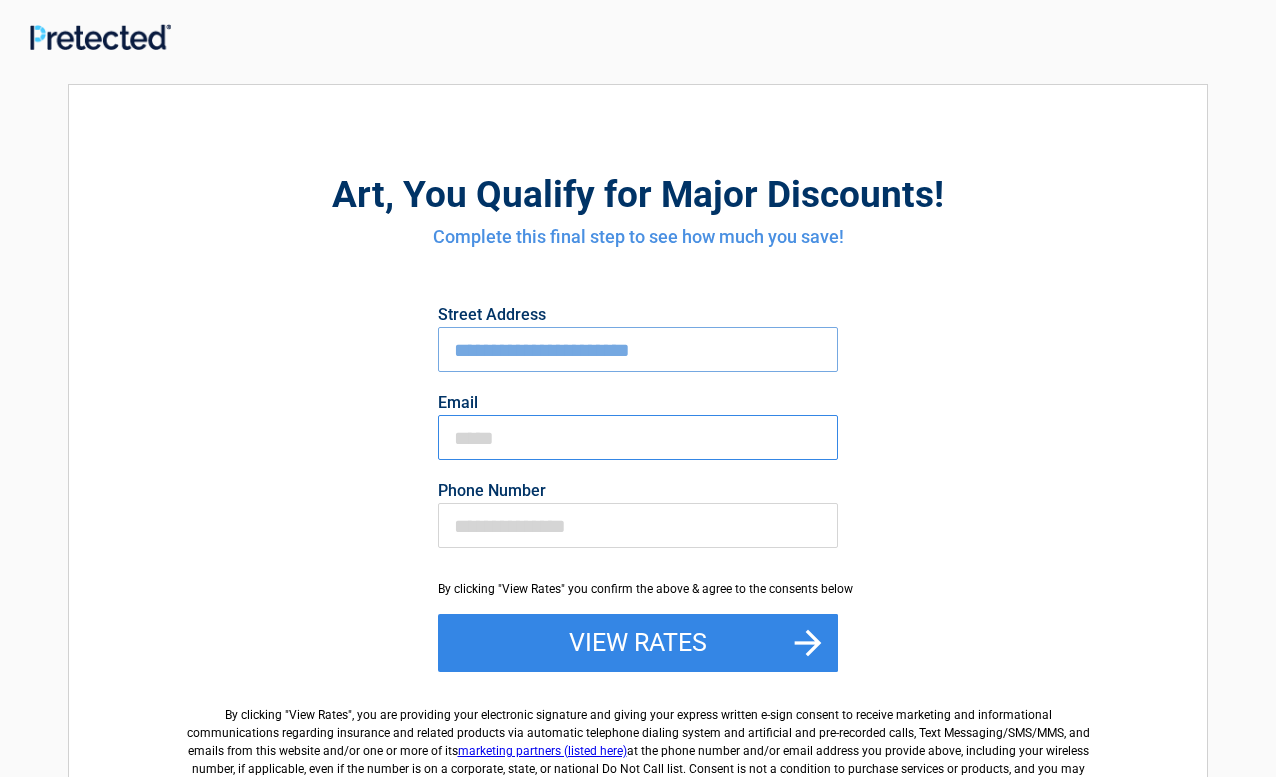 click on "Email" at bounding box center [638, 437] 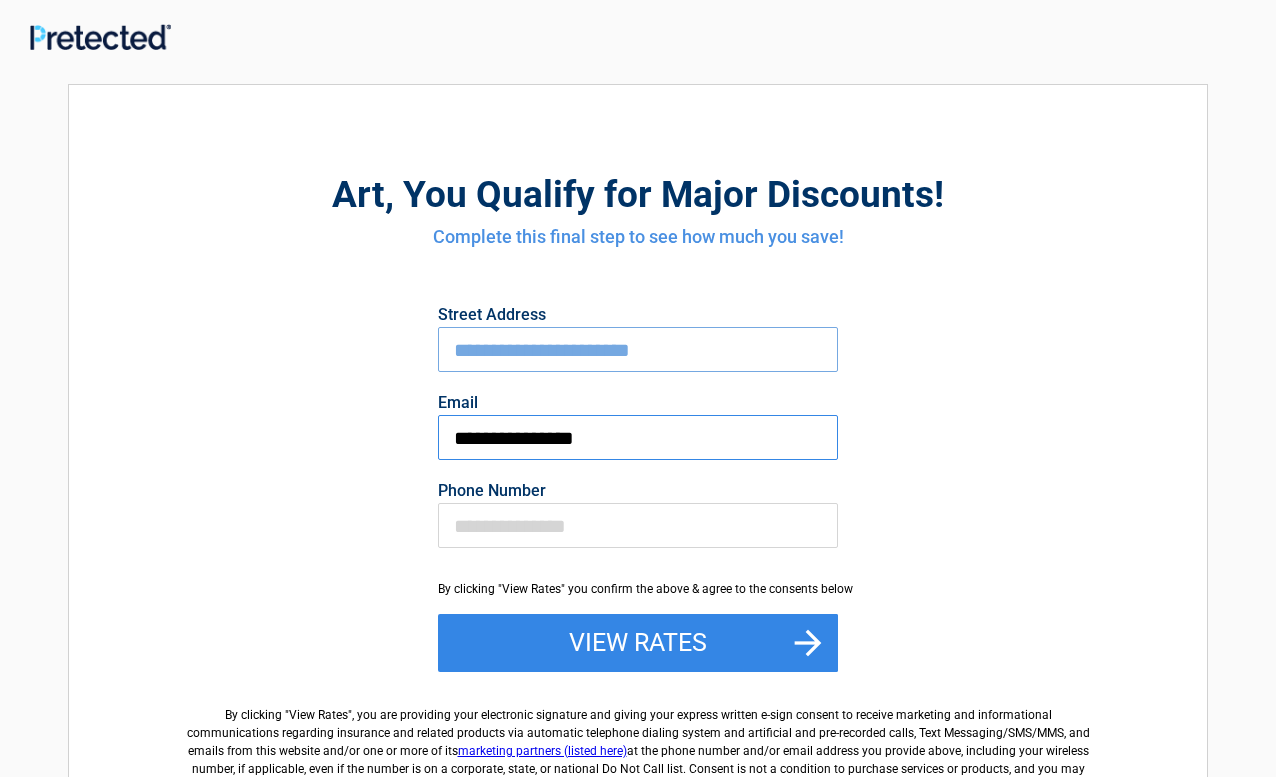 type on "**********" 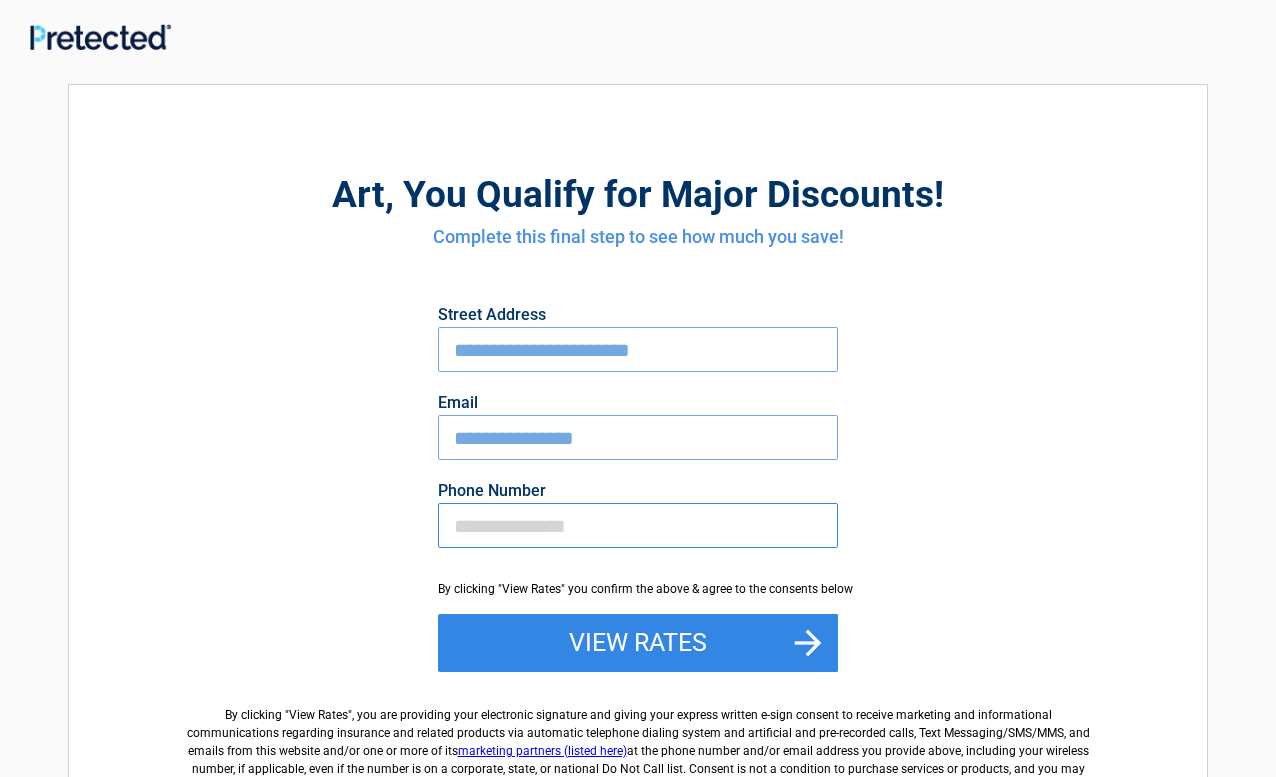 click on "Phone Number" at bounding box center [638, 525] 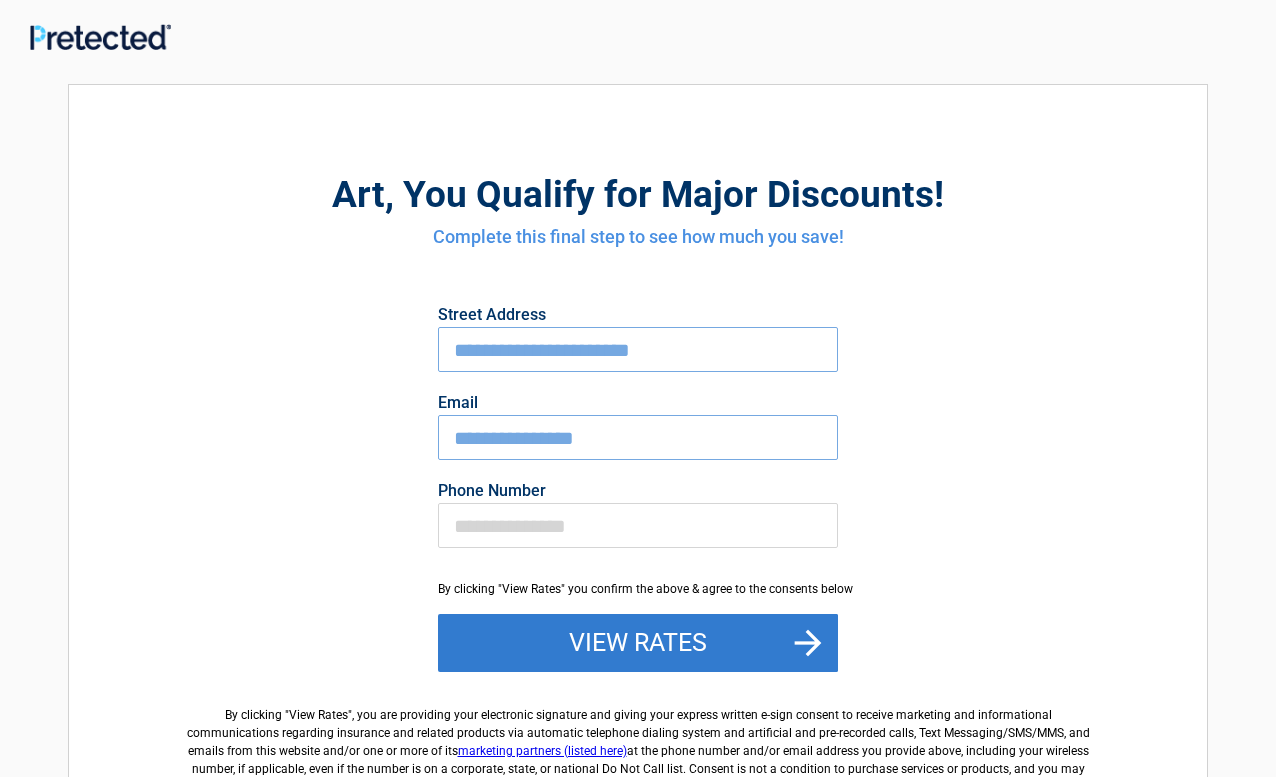 click on "View Rates" at bounding box center (638, 643) 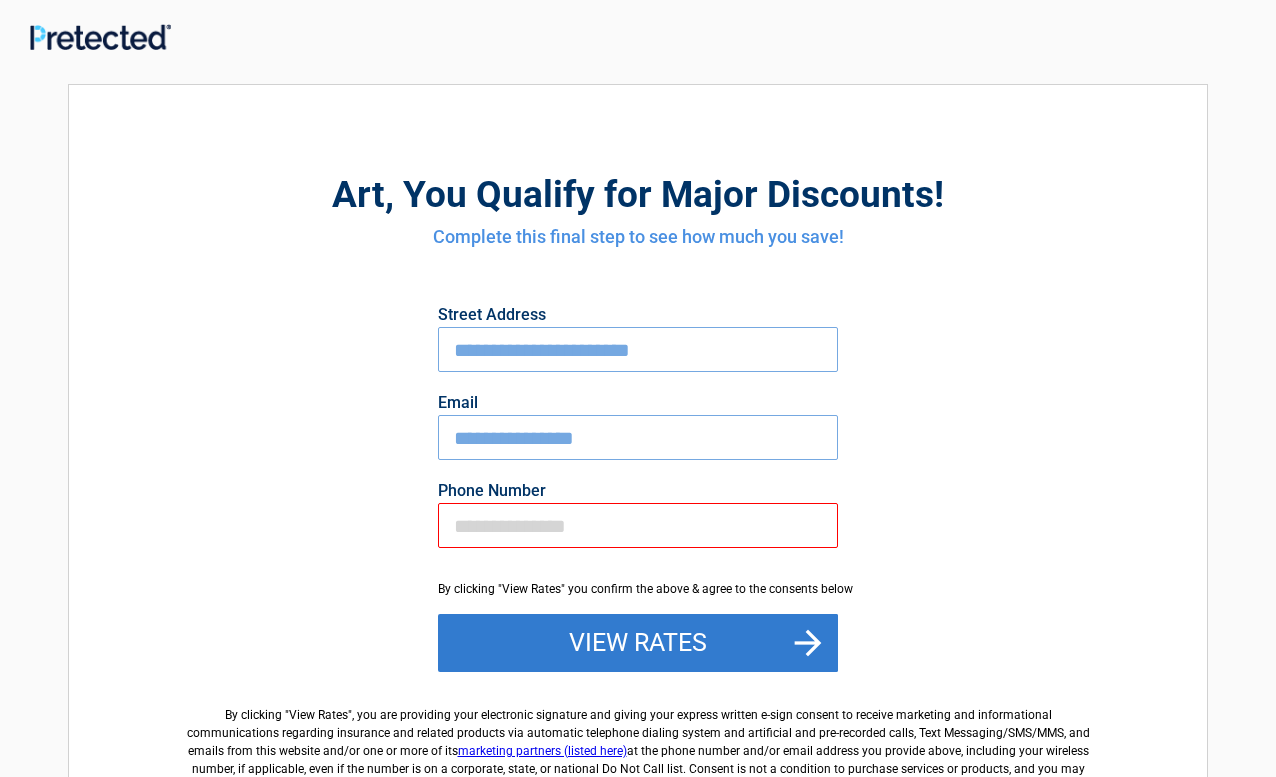 click on "View Rates" at bounding box center [638, 643] 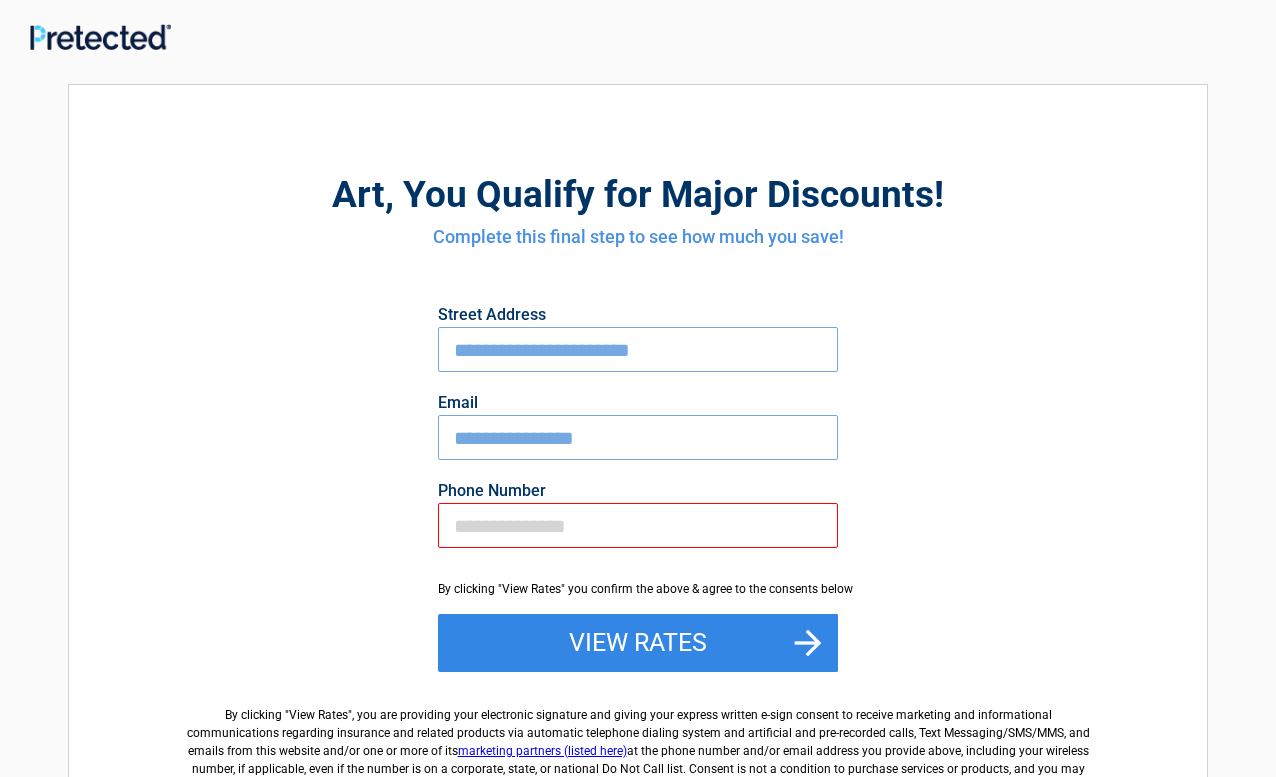 click on "Phone Number" at bounding box center [638, 525] 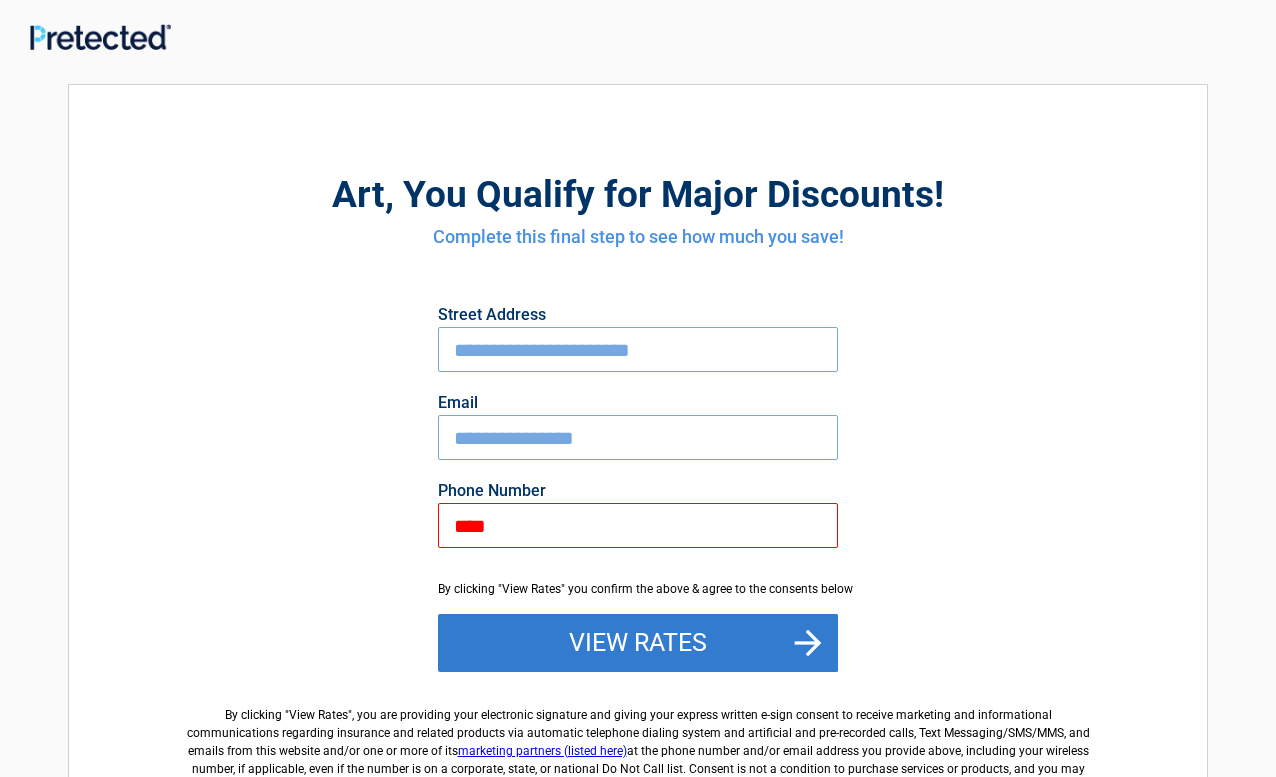 click on "View Rates" at bounding box center [638, 643] 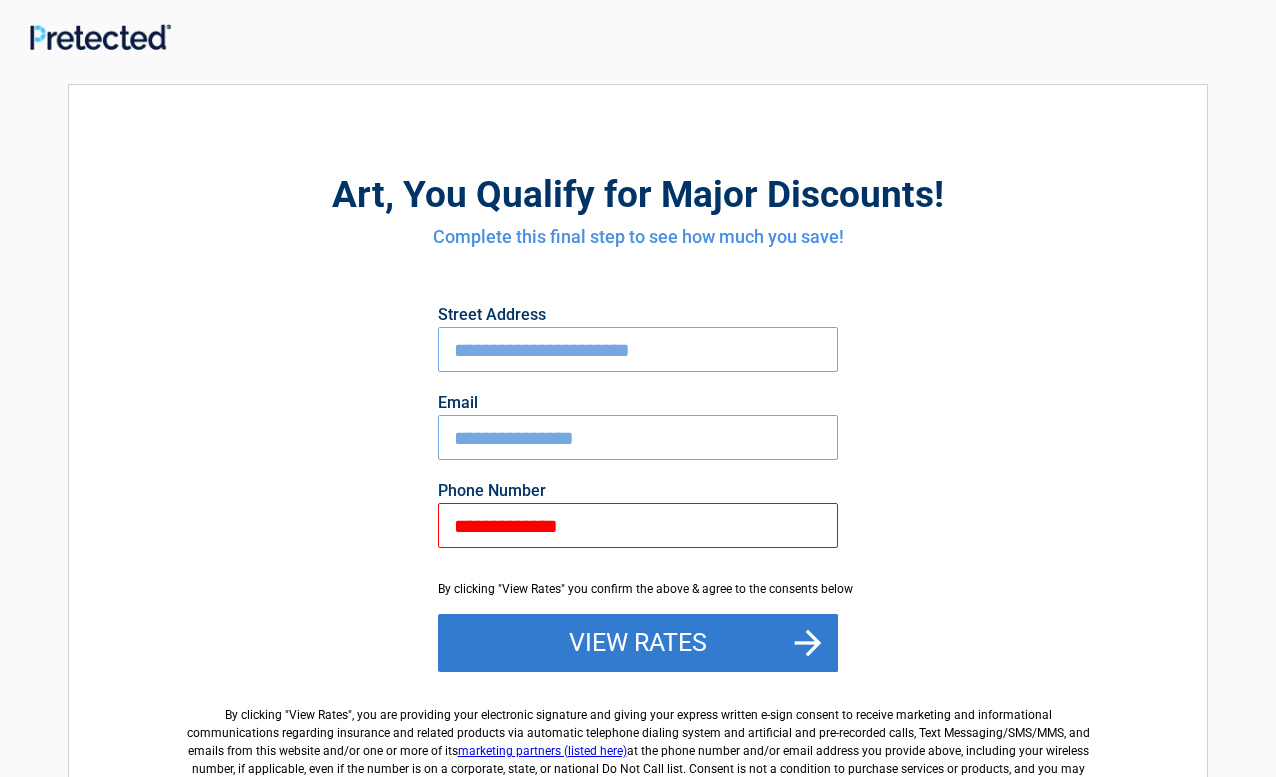 click on "View Rates" at bounding box center (638, 643) 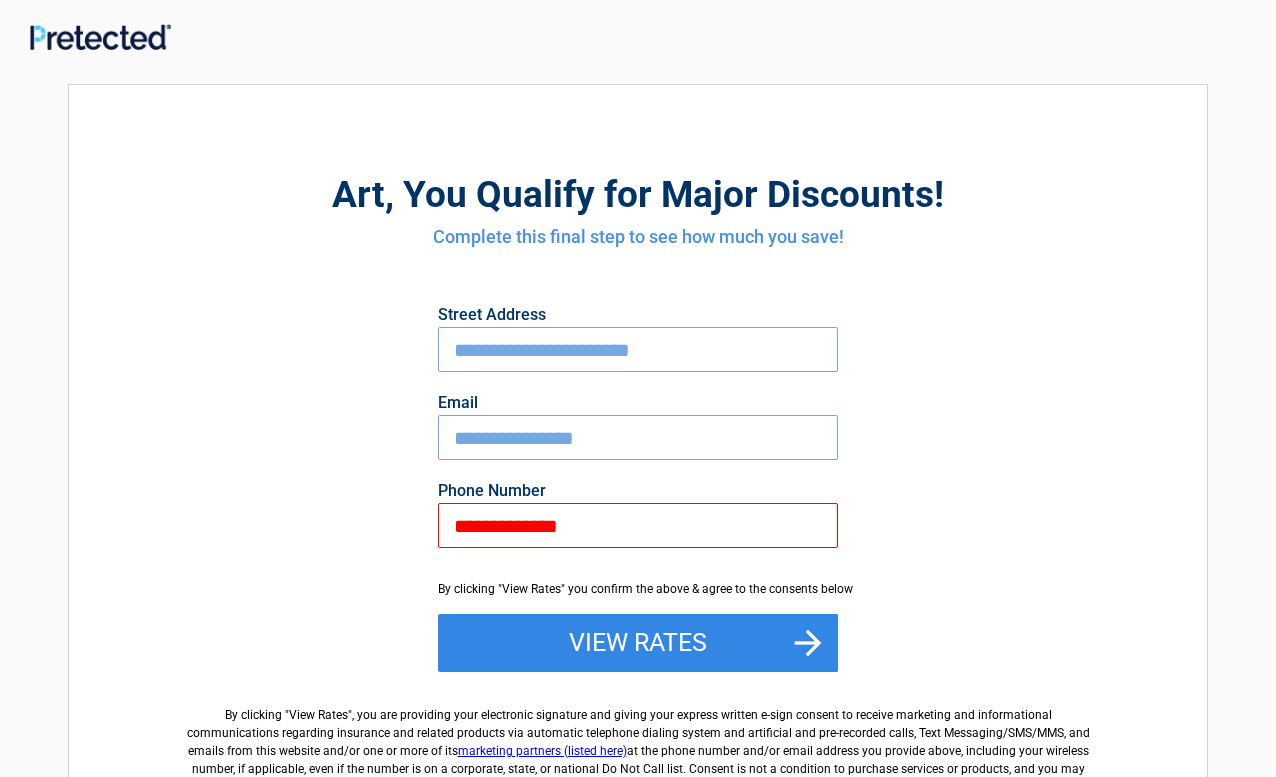 click on "**********" at bounding box center [638, 525] 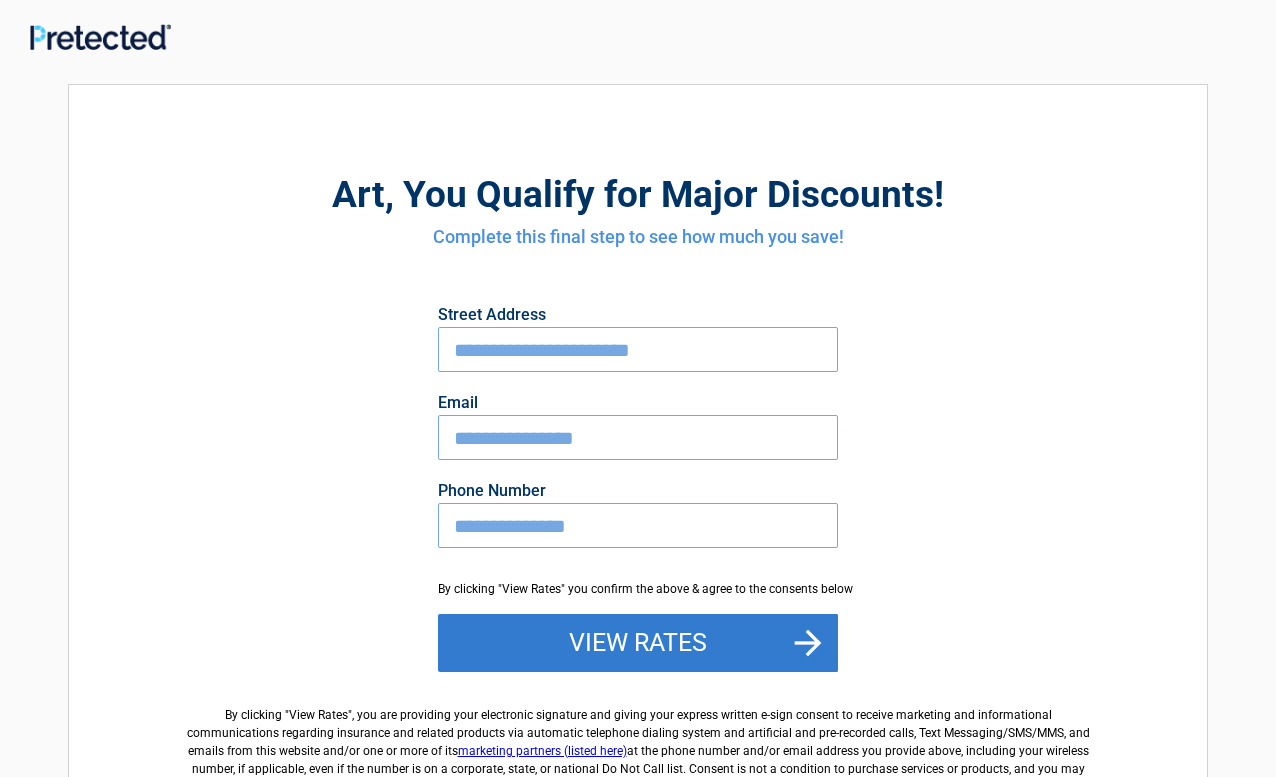 type on "**********" 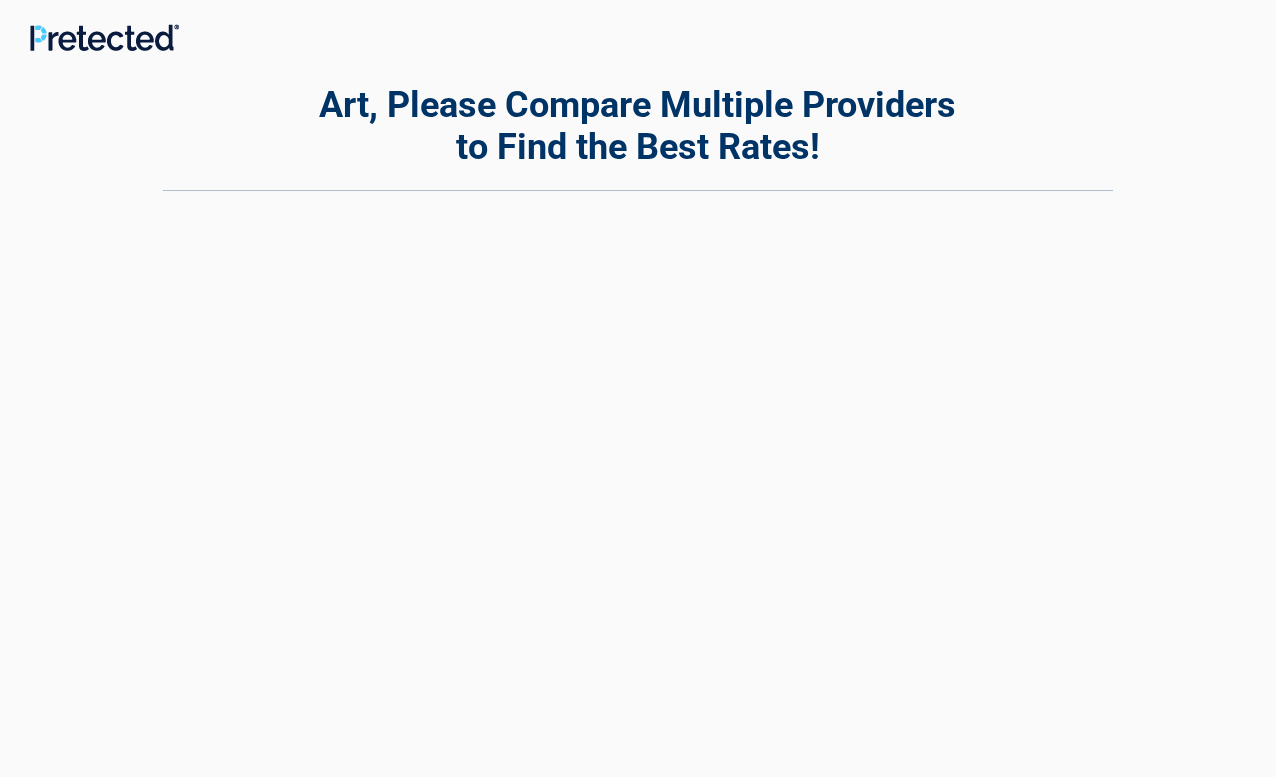 scroll, scrollTop: 0, scrollLeft: 0, axis: both 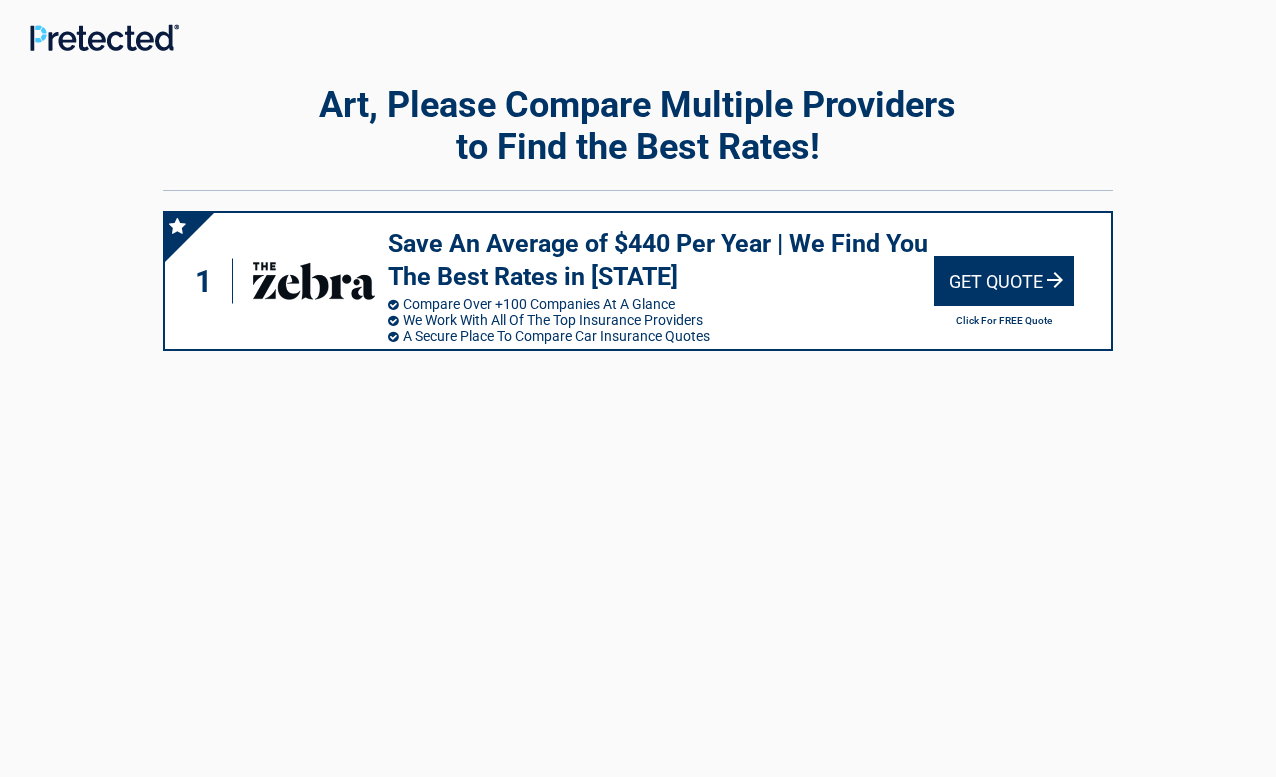click on "Get Quote" at bounding box center (1004, 281) 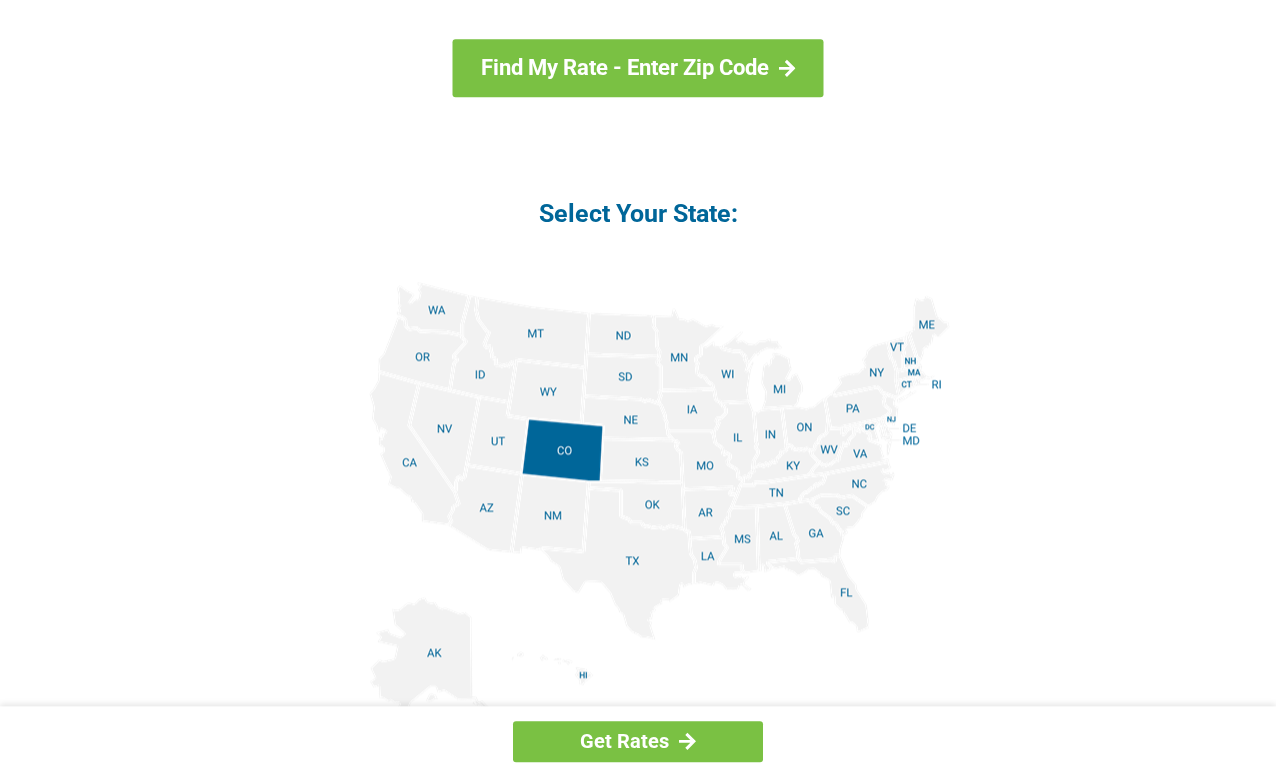 scroll, scrollTop: 2244, scrollLeft: 0, axis: vertical 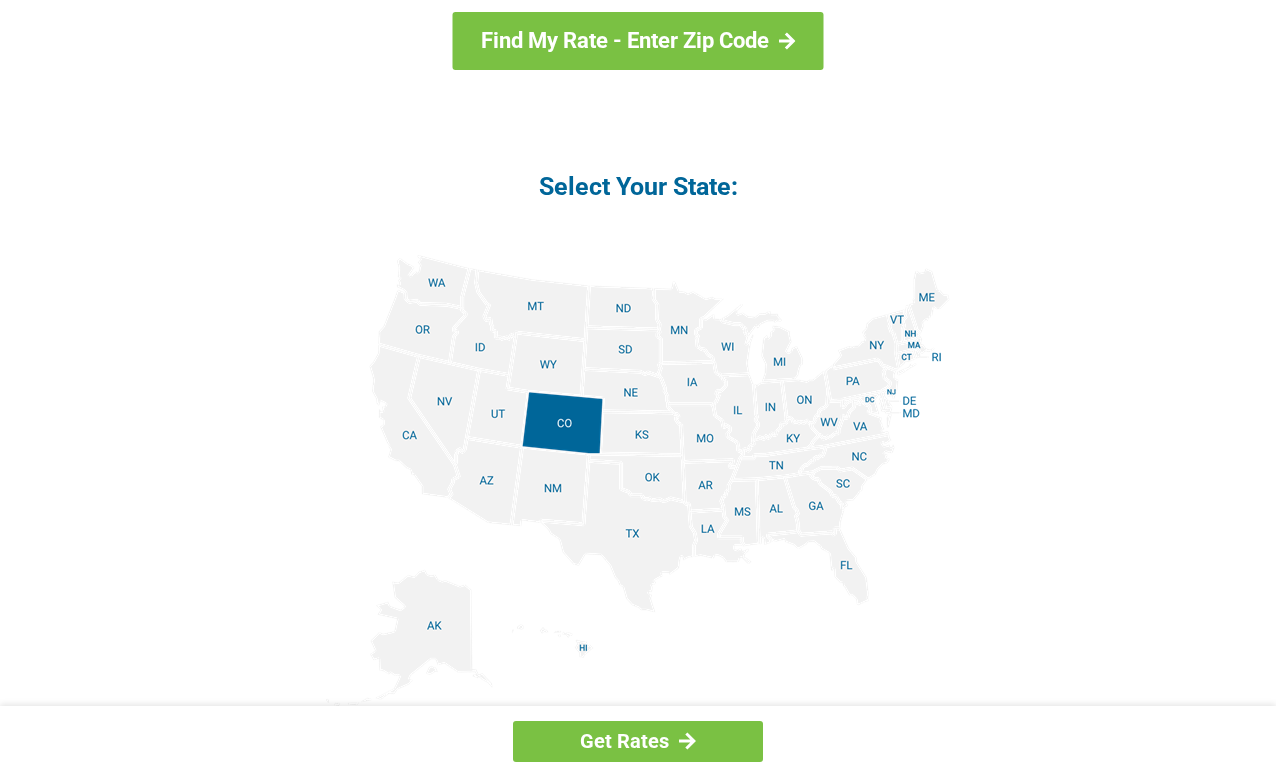 click at bounding box center [638, 480] 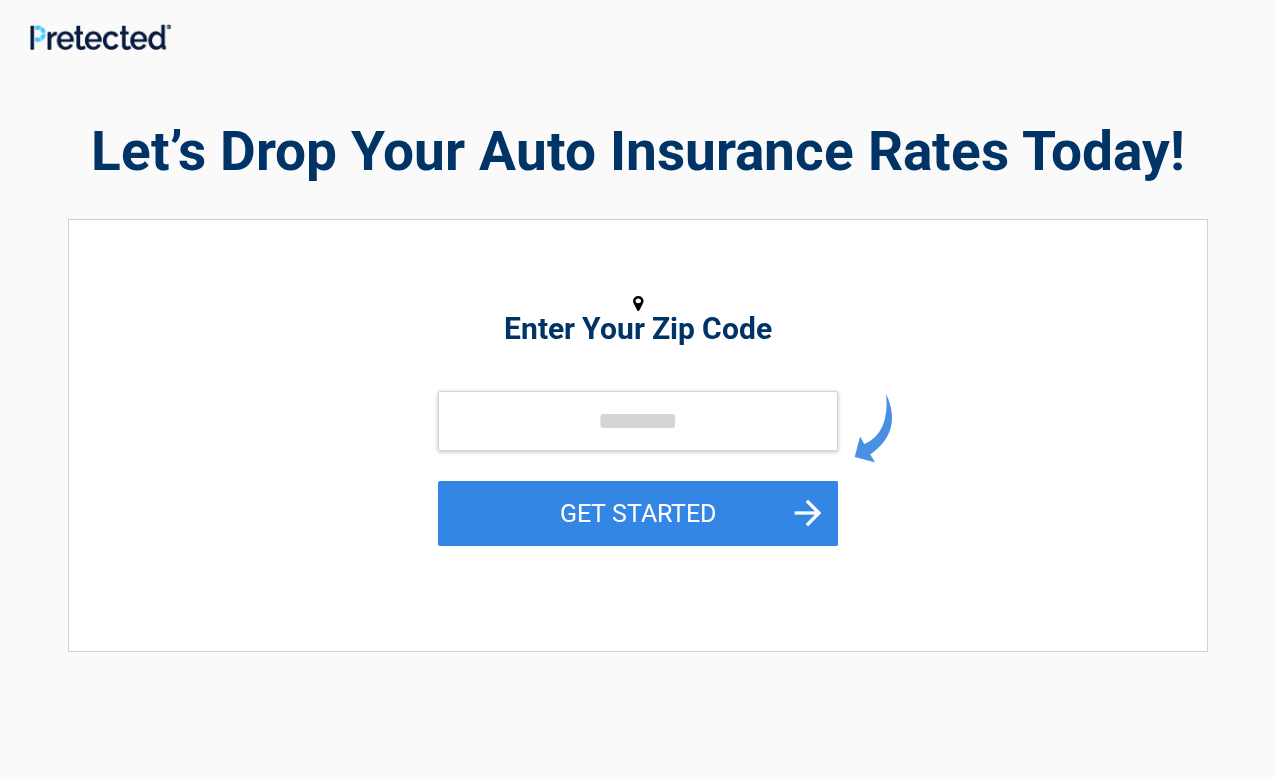 scroll, scrollTop: 0, scrollLeft: 0, axis: both 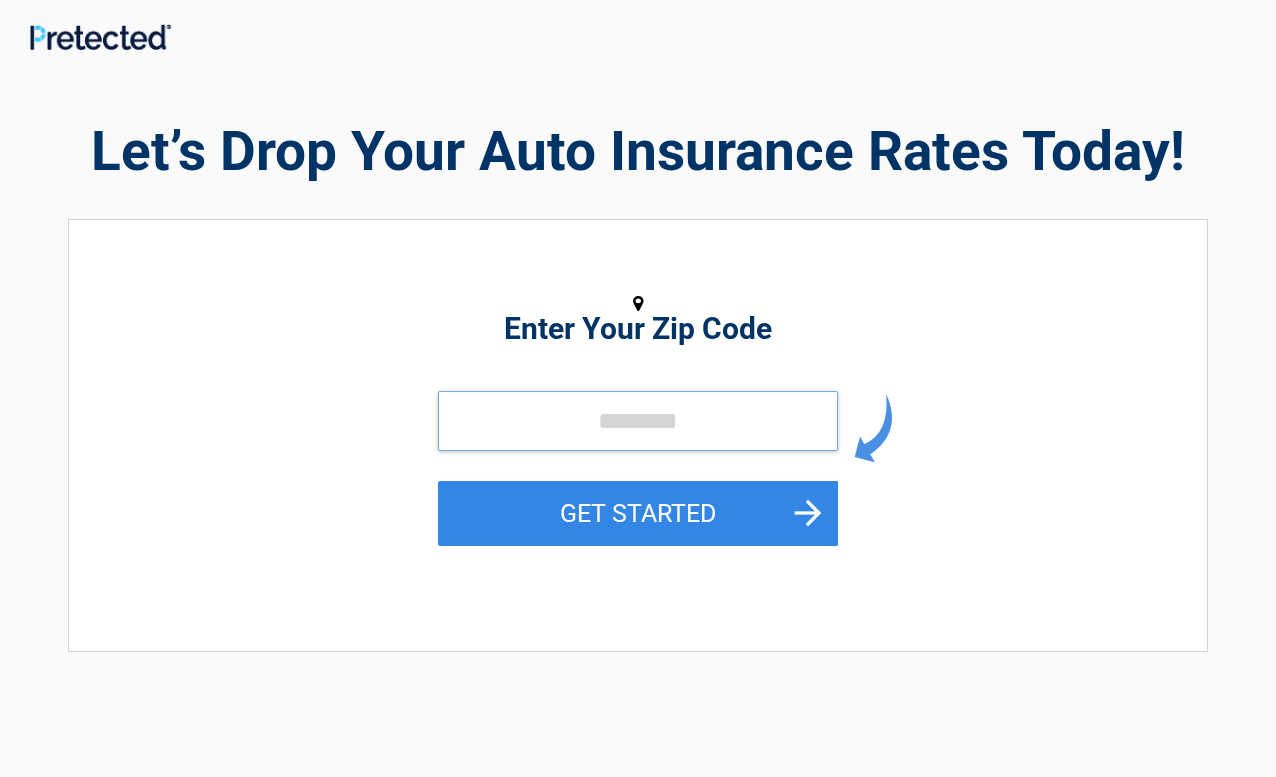 click at bounding box center [638, 421] 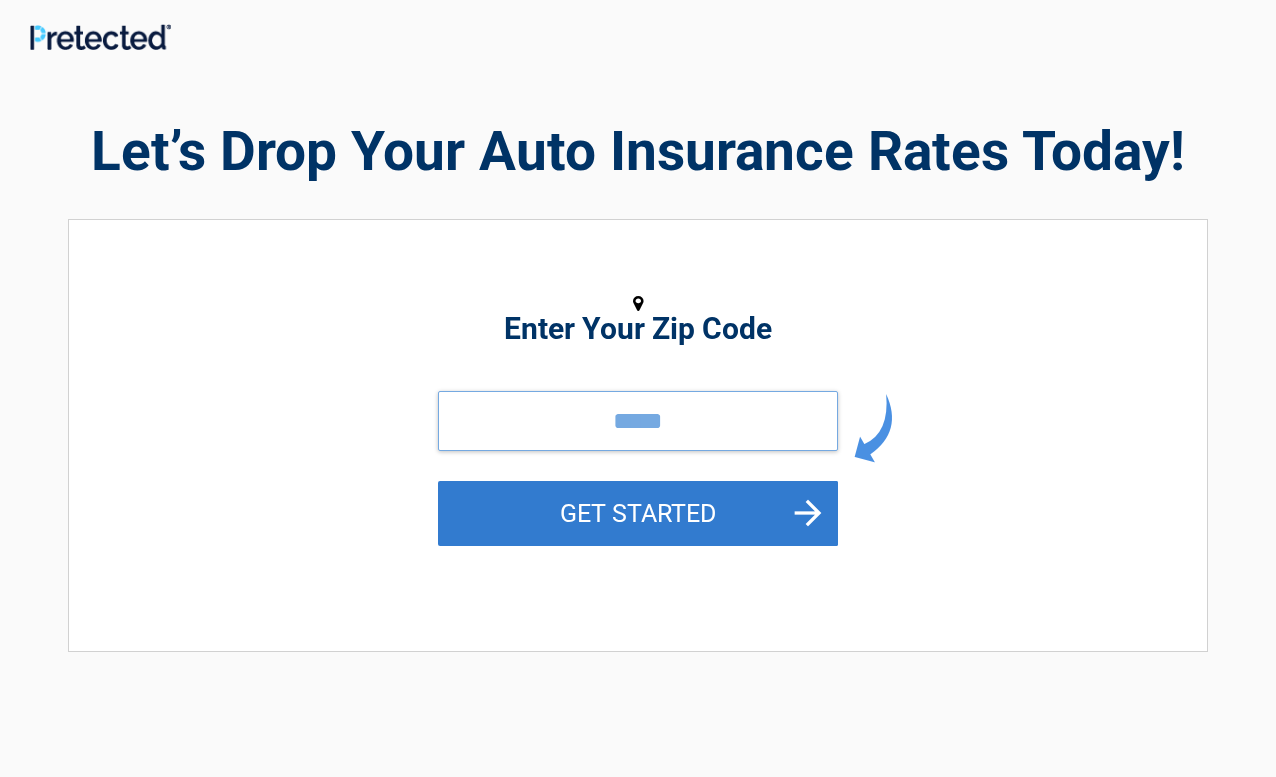 type on "*****" 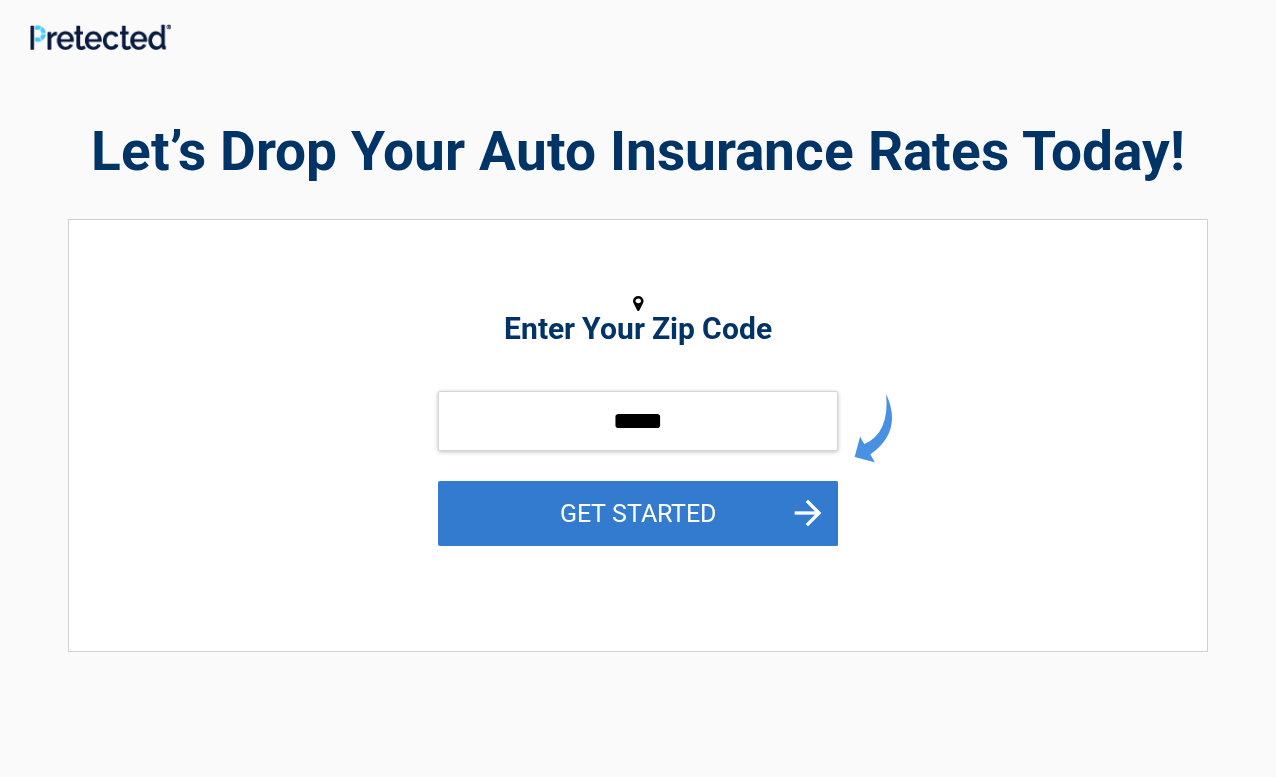 click on "GET STARTED" at bounding box center [638, 513] 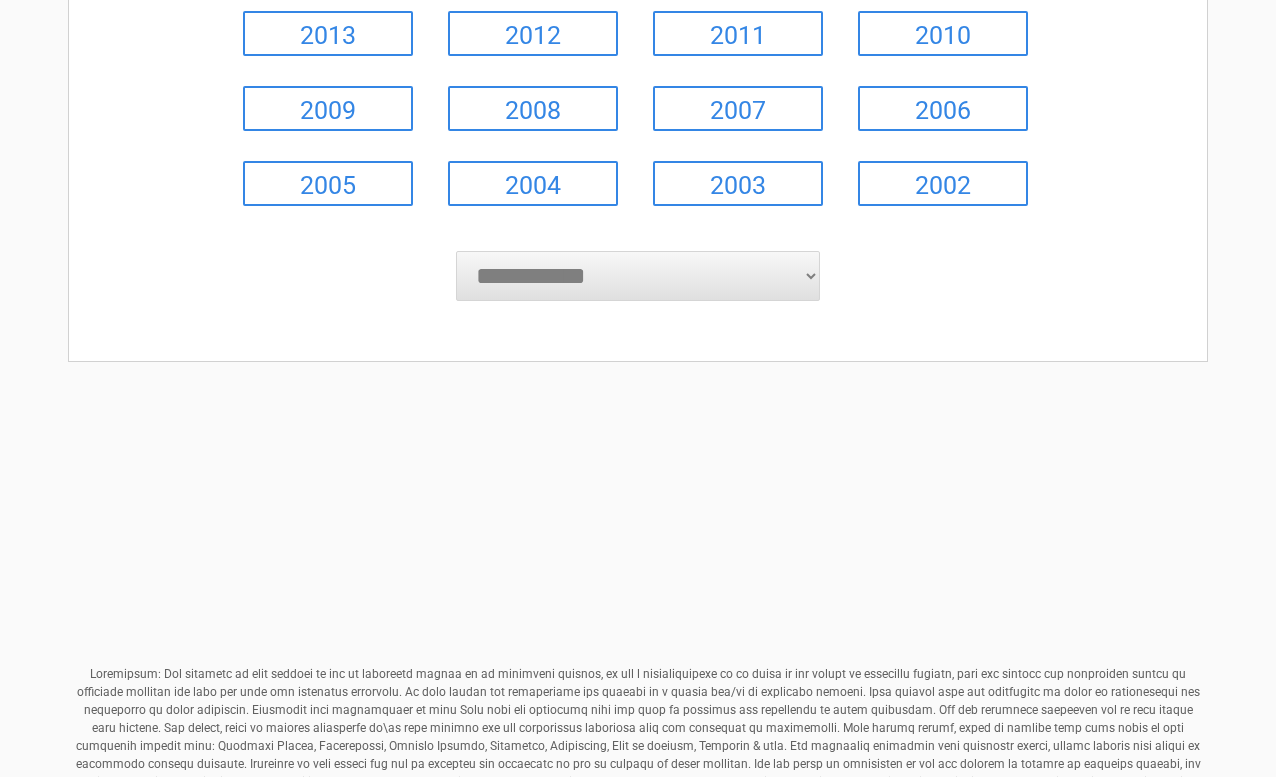 scroll, scrollTop: 320, scrollLeft: 0, axis: vertical 